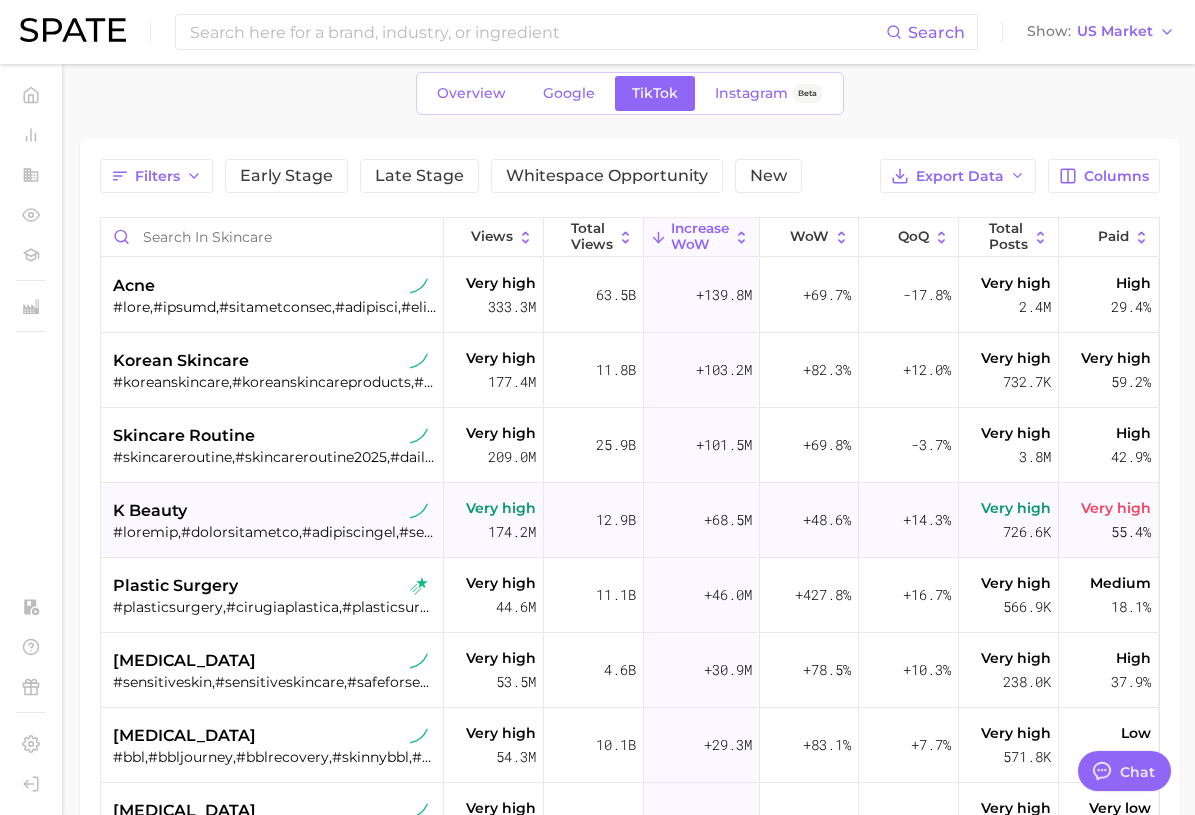 scroll, scrollTop: 125, scrollLeft: 0, axis: vertical 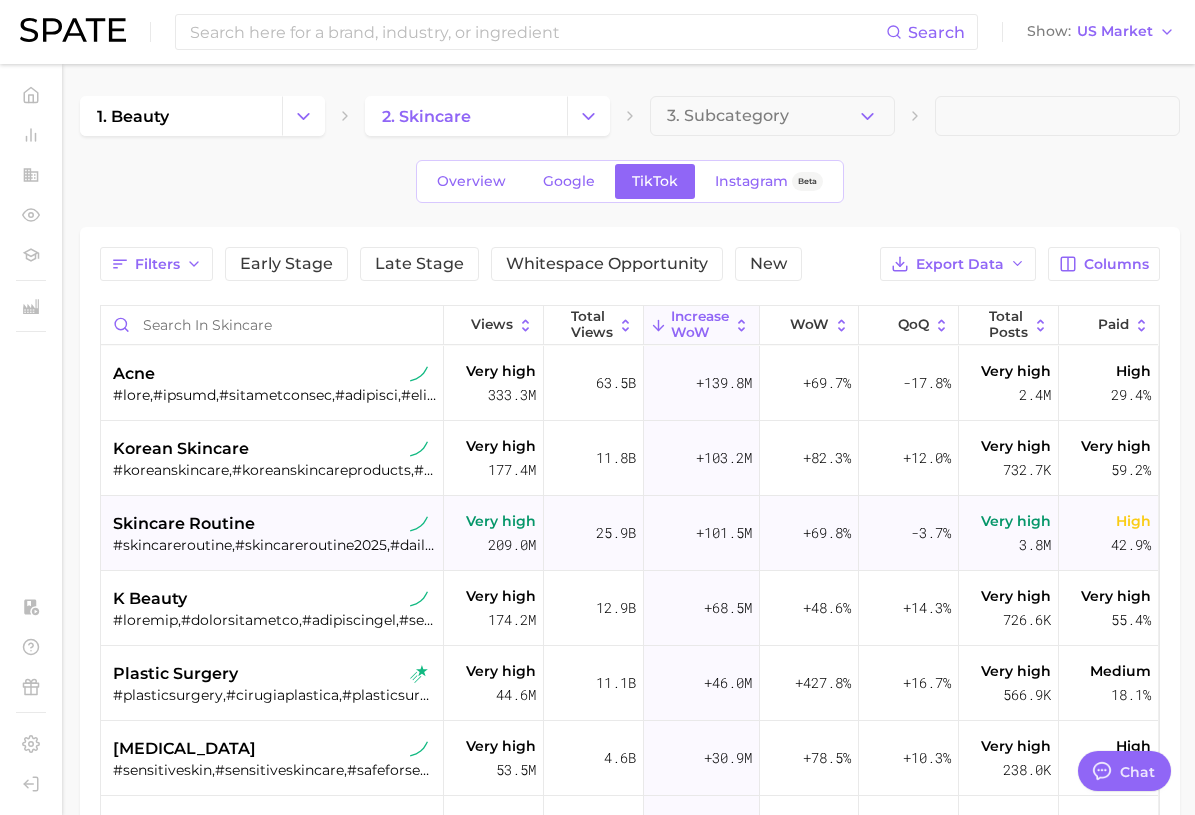 type on "x" 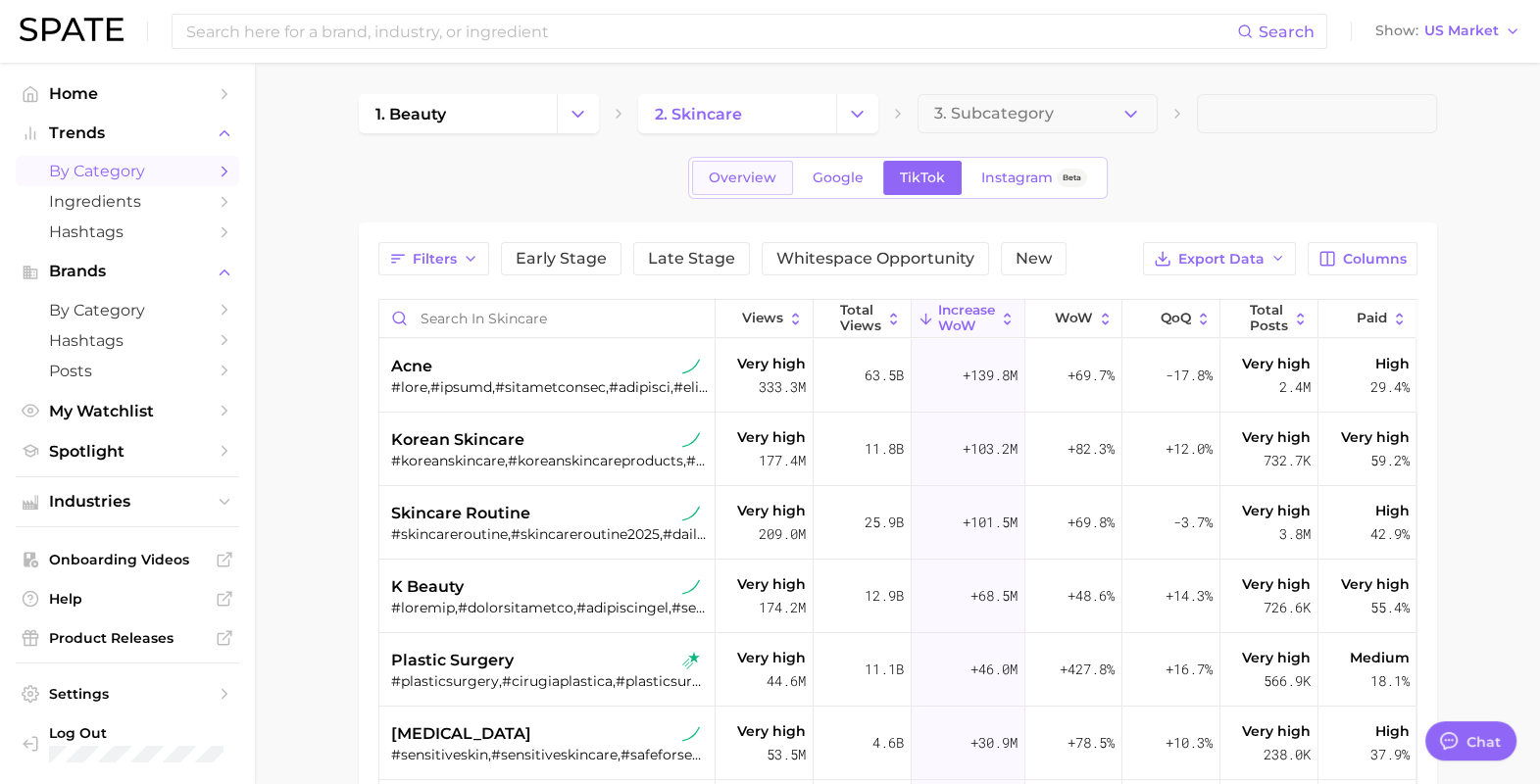 click on "Overview" at bounding box center [742, 177] 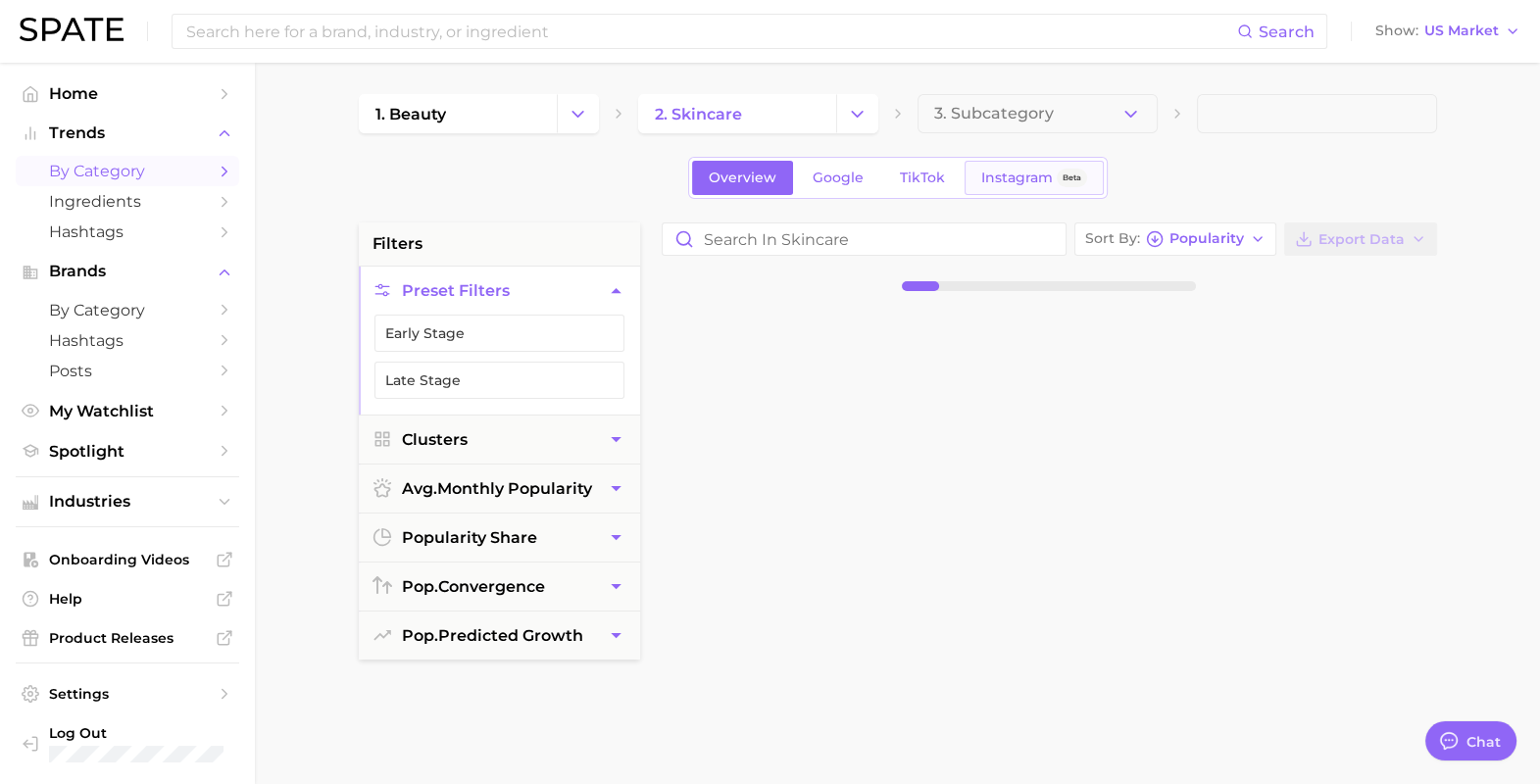 click on "Instagram" at bounding box center [1017, 177] 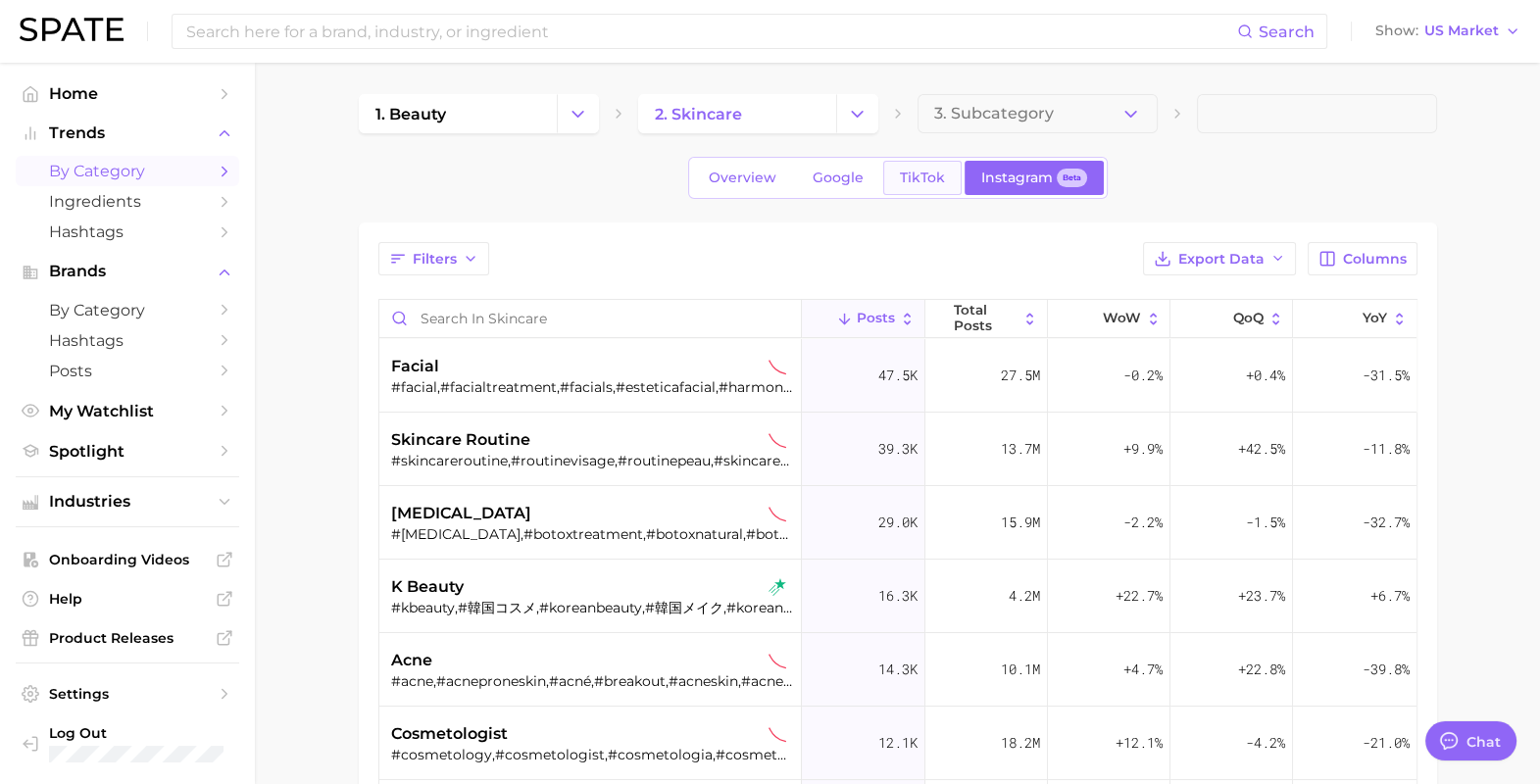 click on "TikTok" at bounding box center [922, 177] 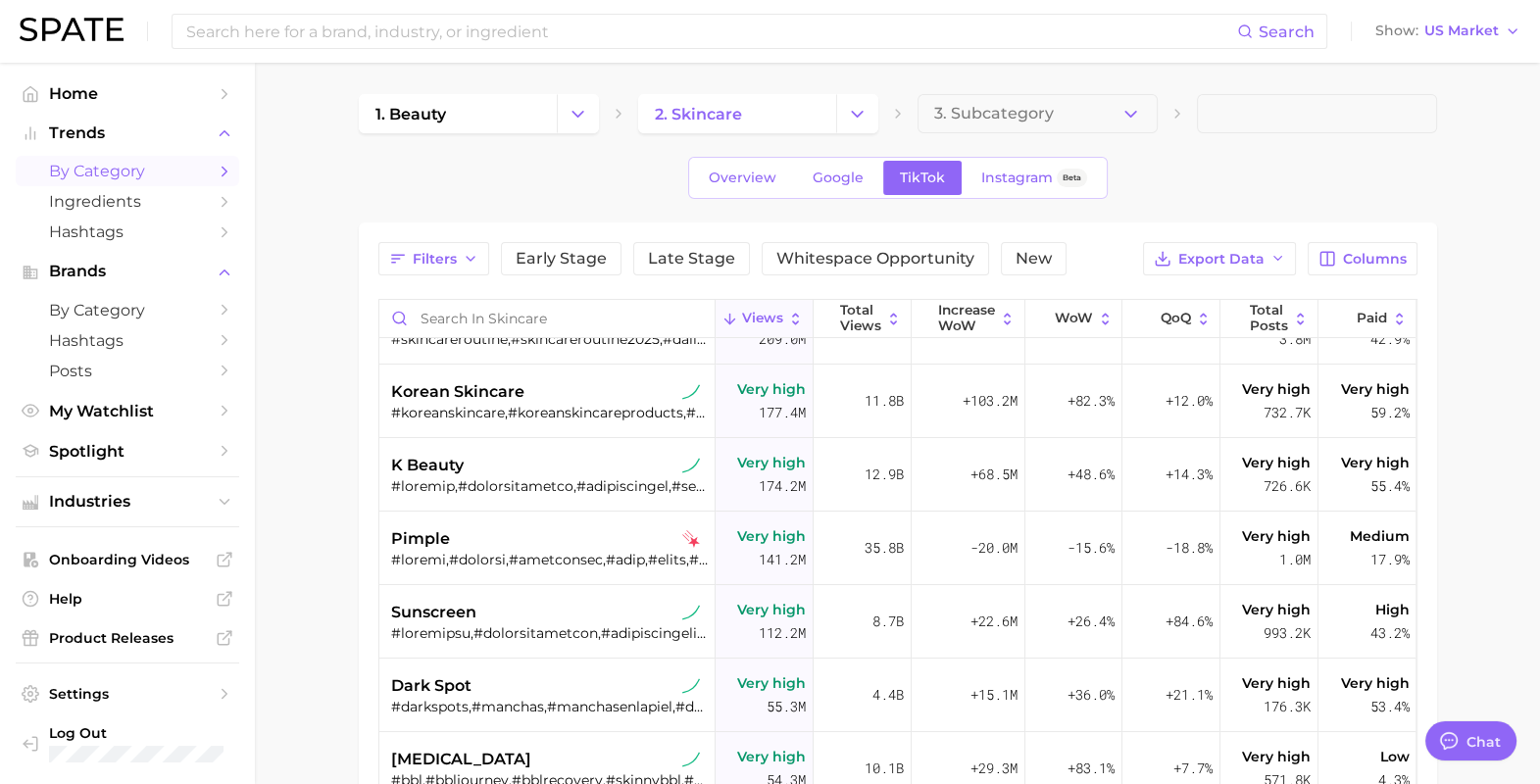 scroll, scrollTop: 0, scrollLeft: 0, axis: both 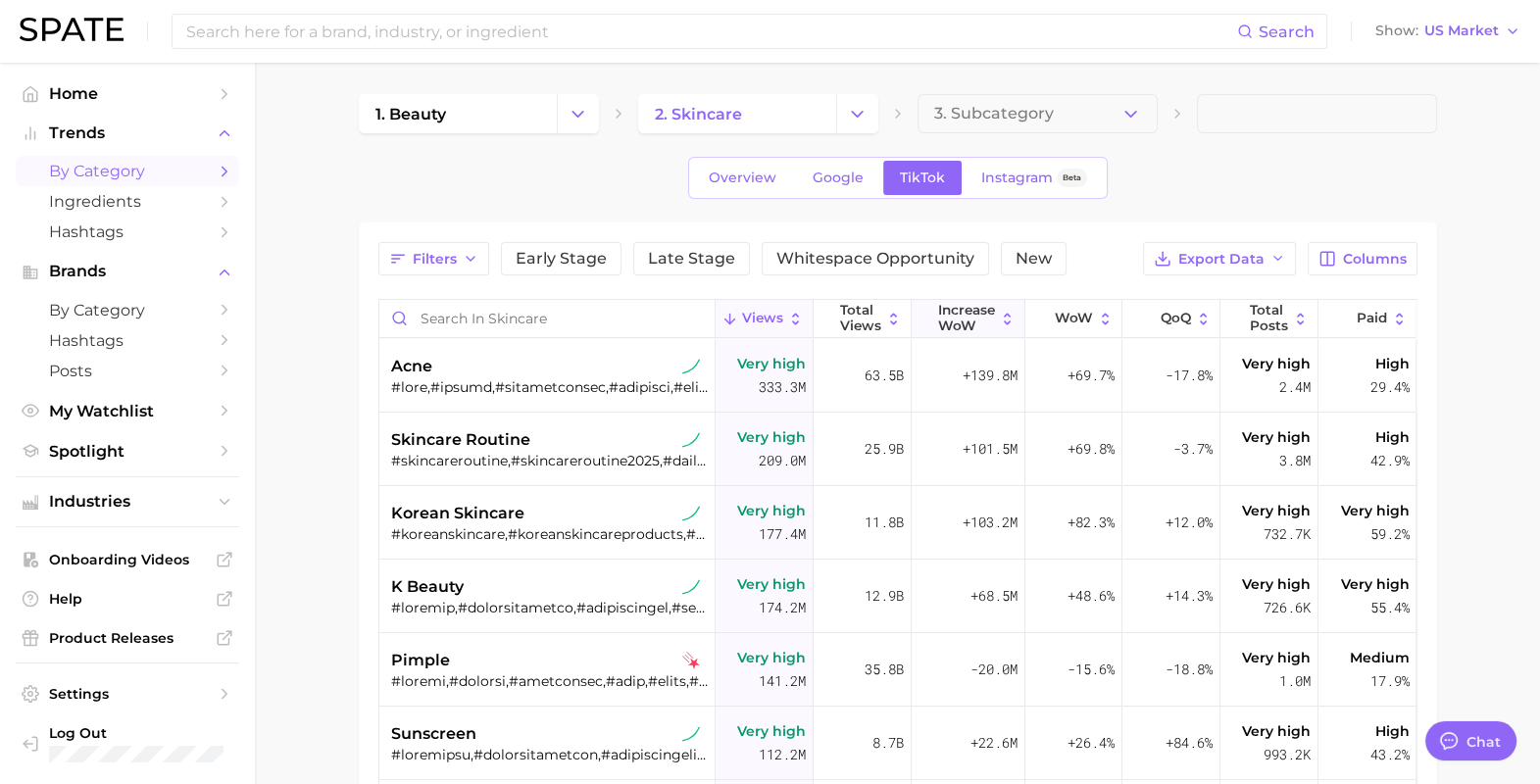 click on "Increase WoW" at bounding box center (967, 318) 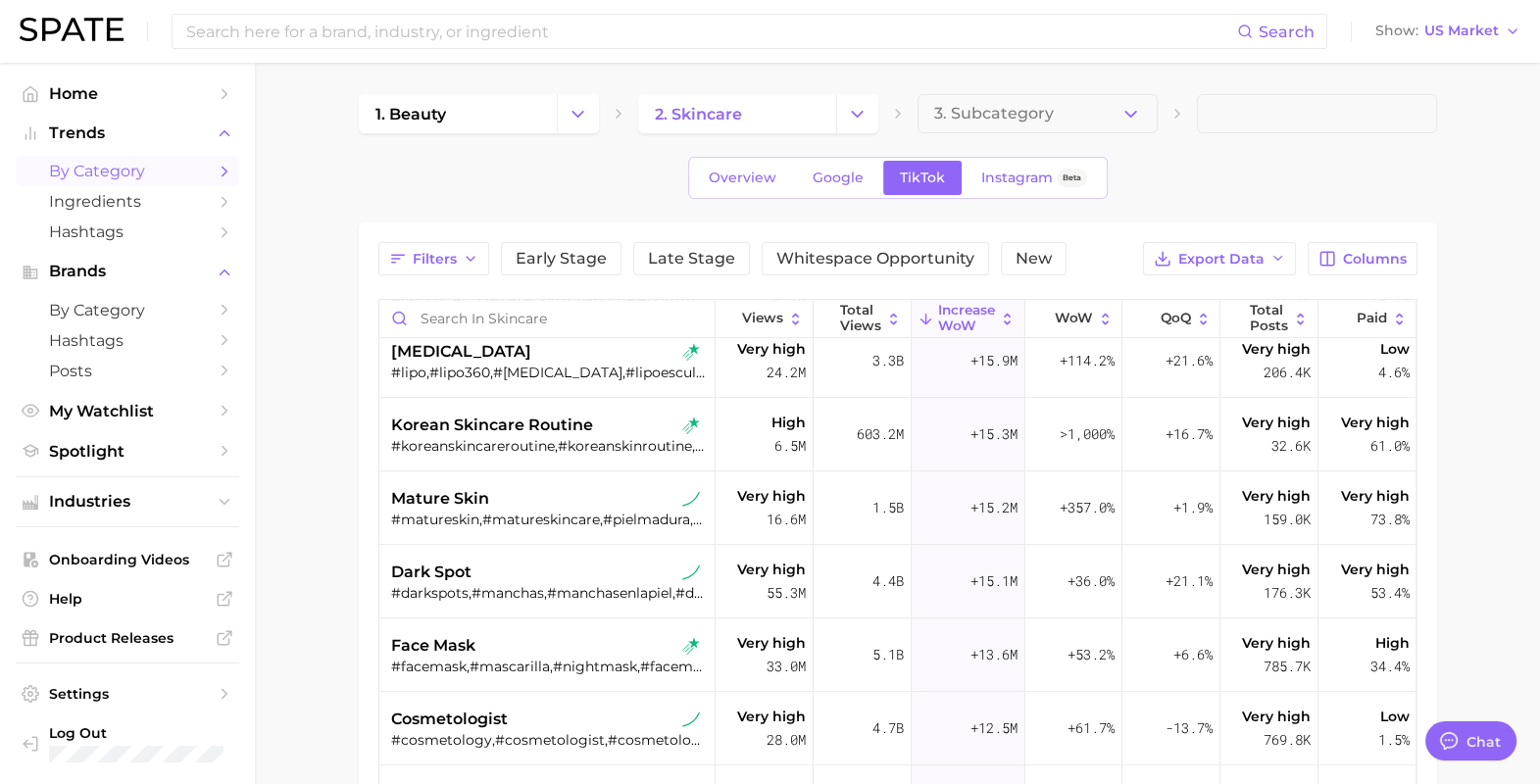 scroll, scrollTop: 1225, scrollLeft: 0, axis: vertical 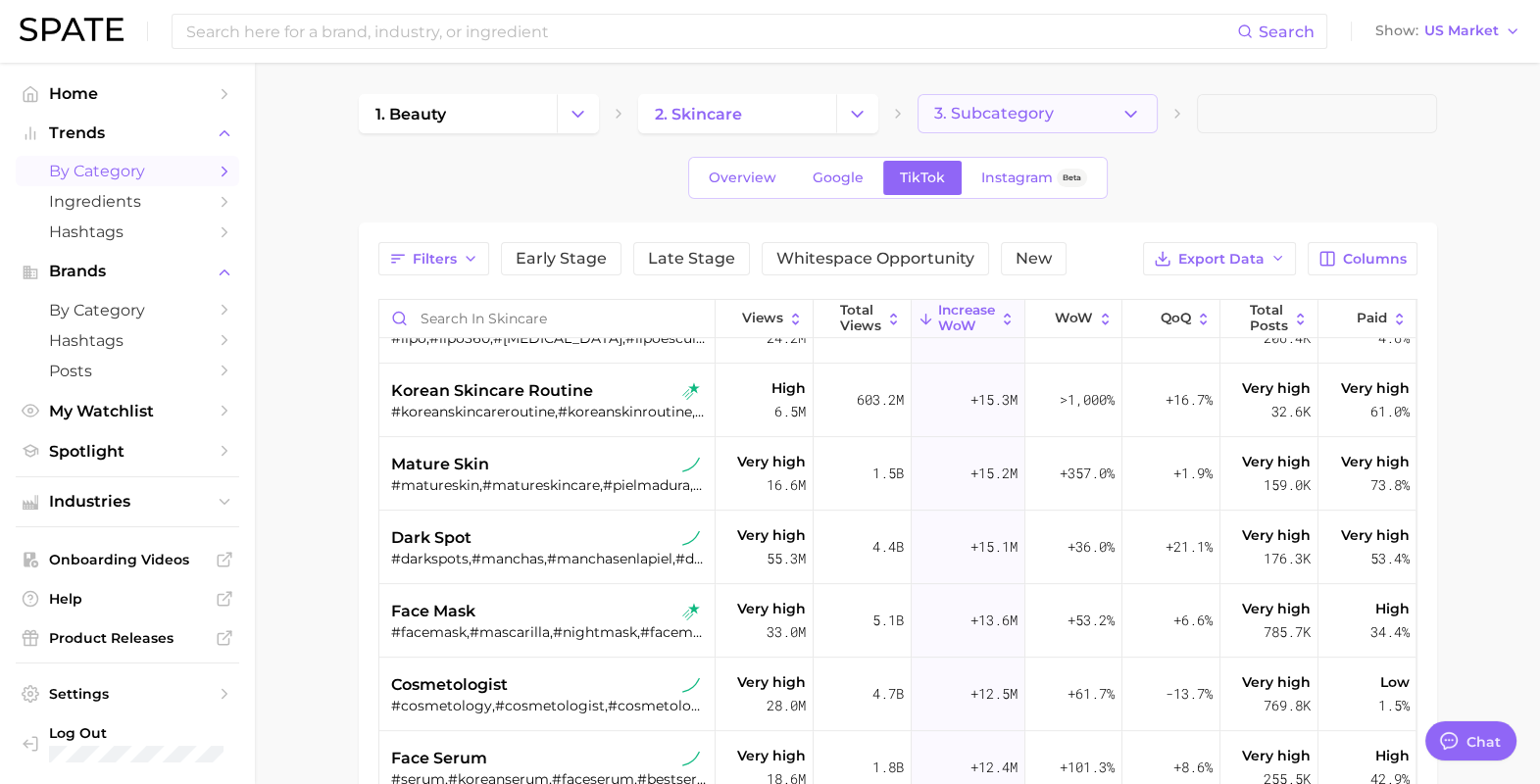 click 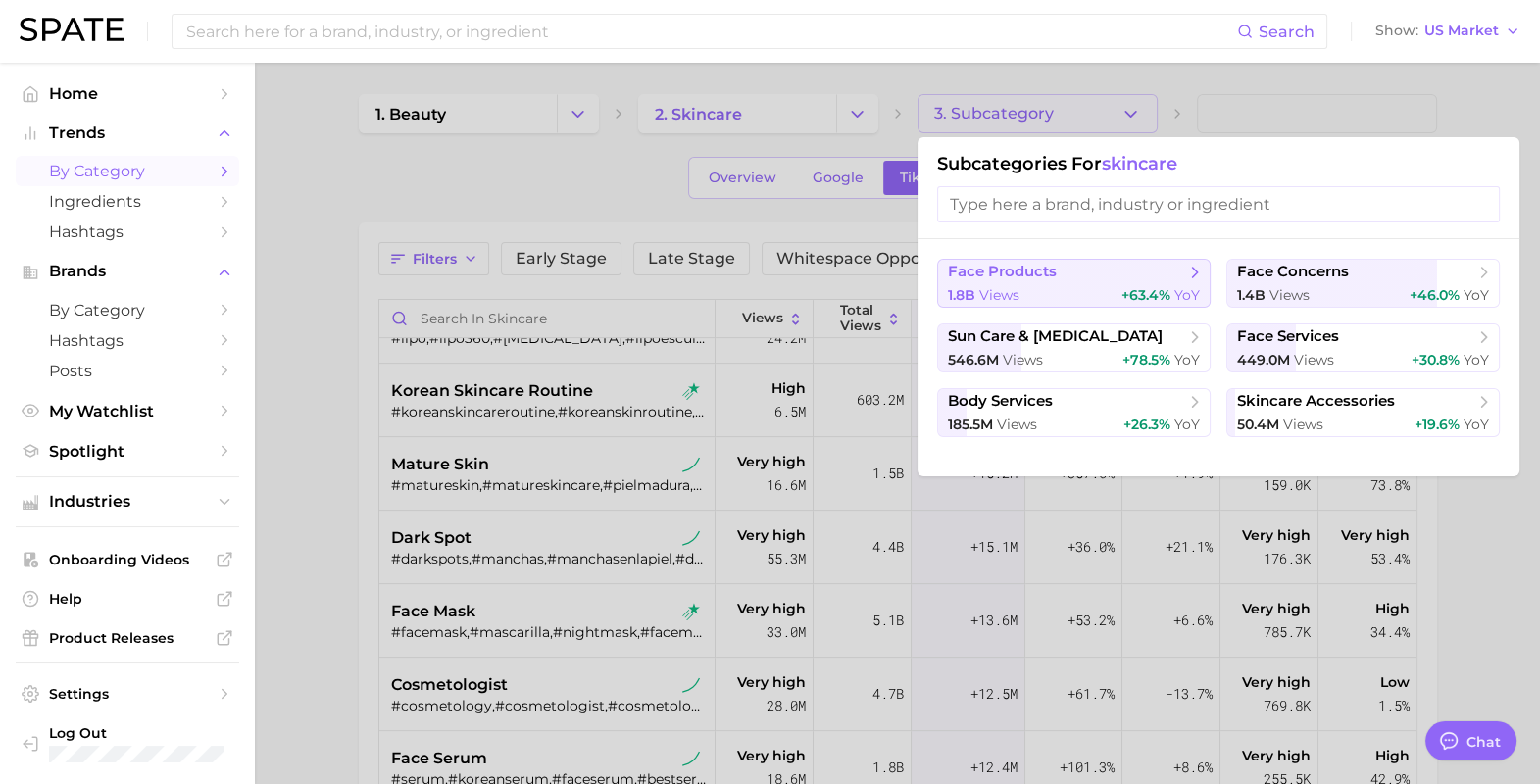 click on "face products" at bounding box center (1067, 272) 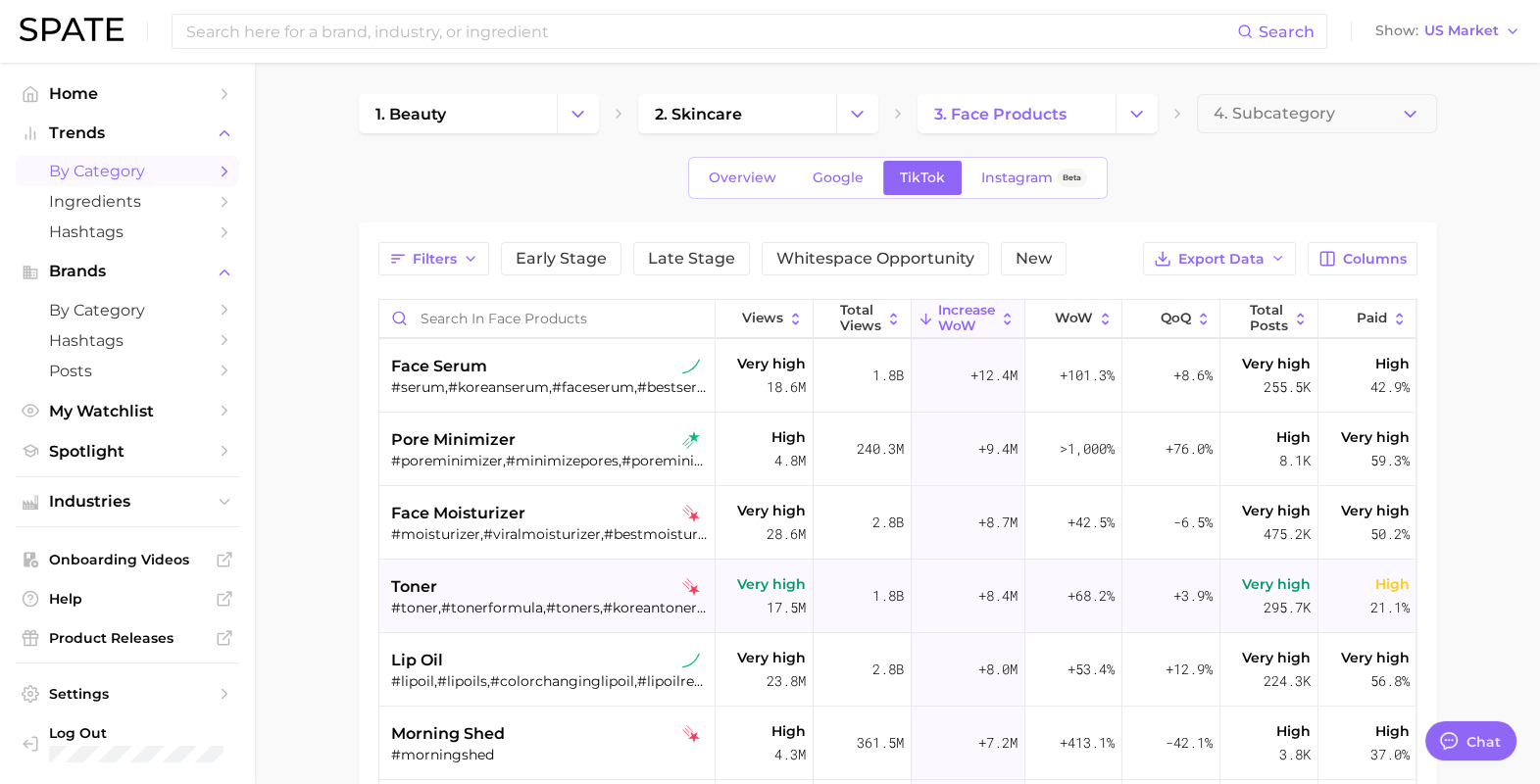 scroll, scrollTop: 0, scrollLeft: 0, axis: both 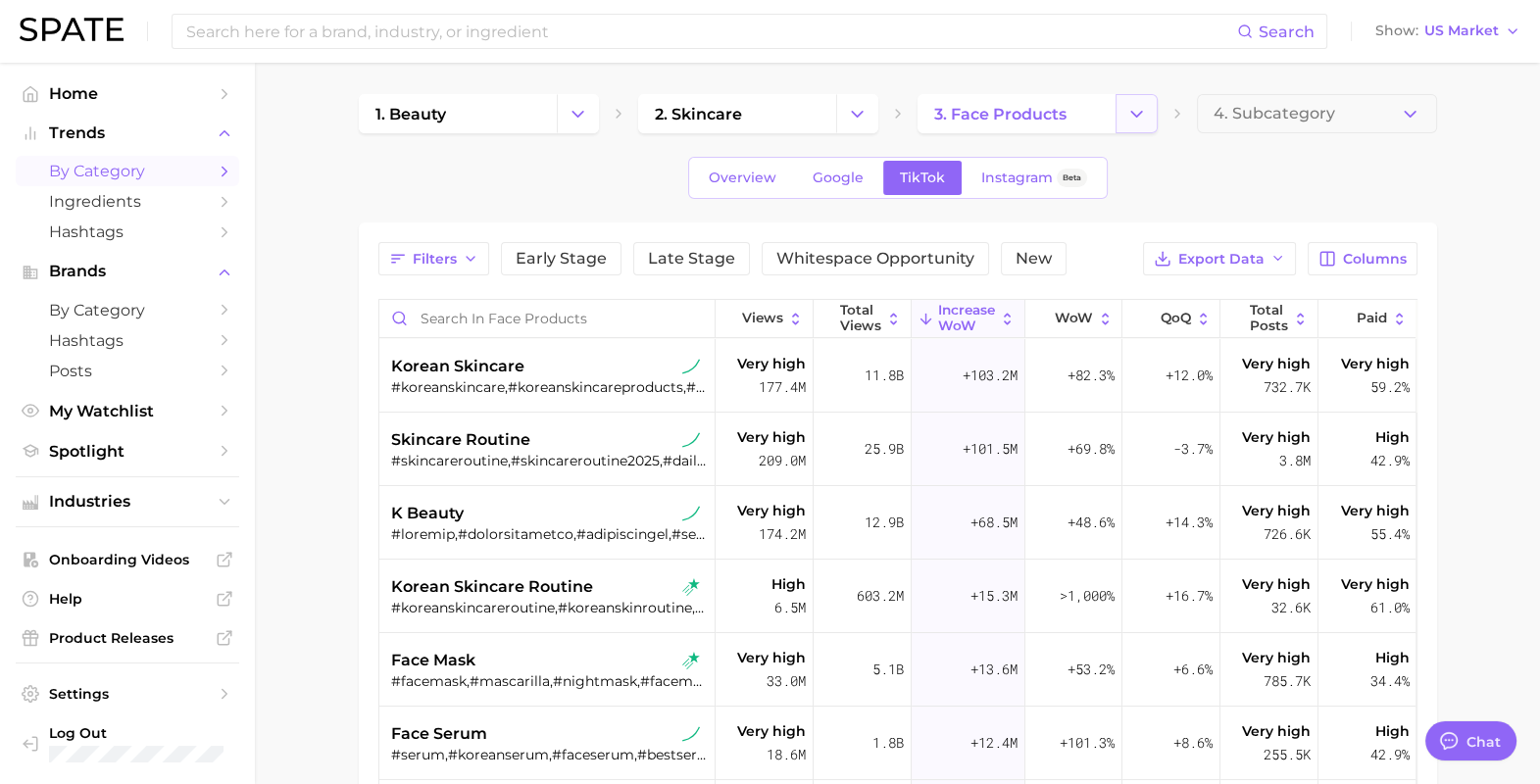 click 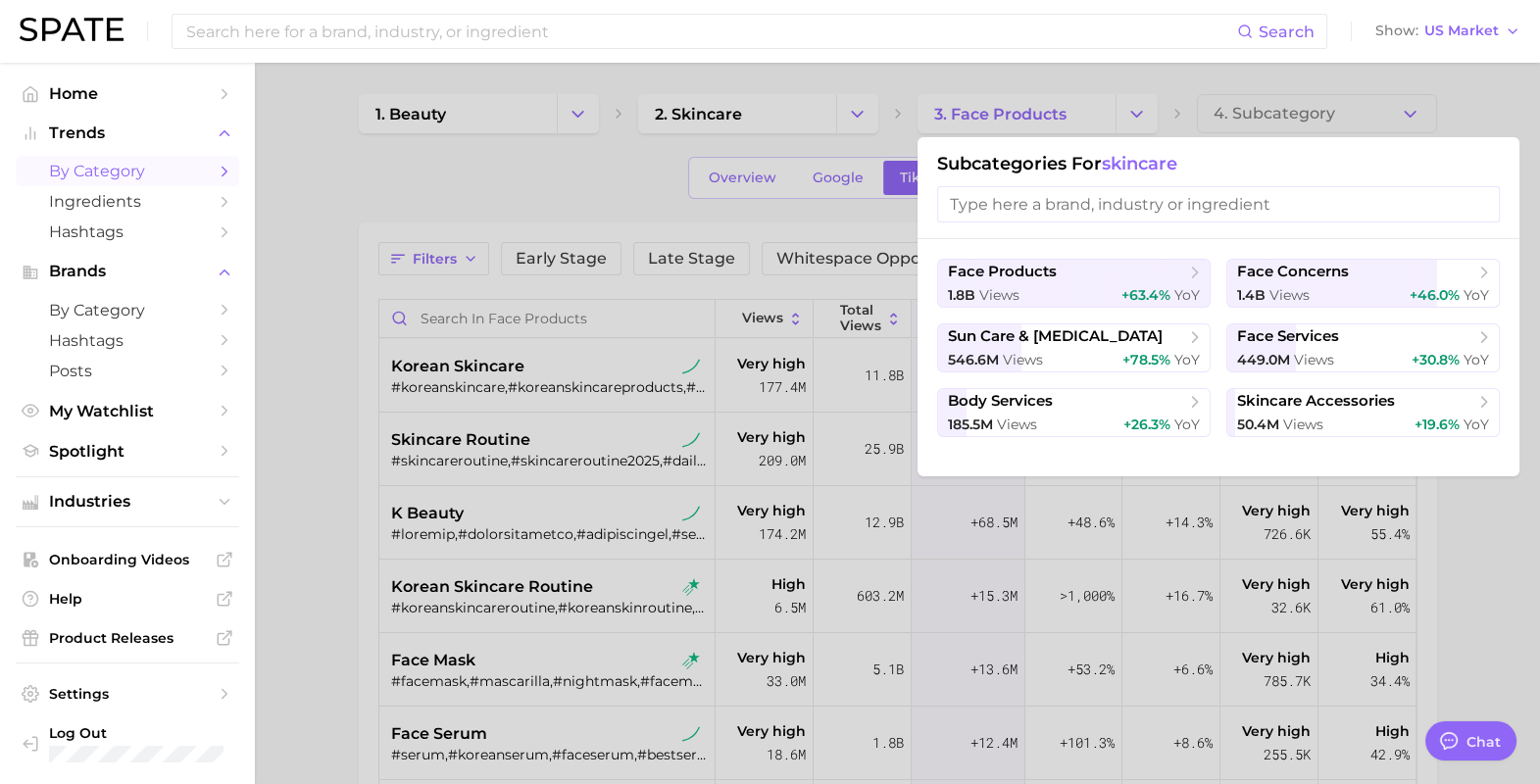 click at bounding box center [770, 392] 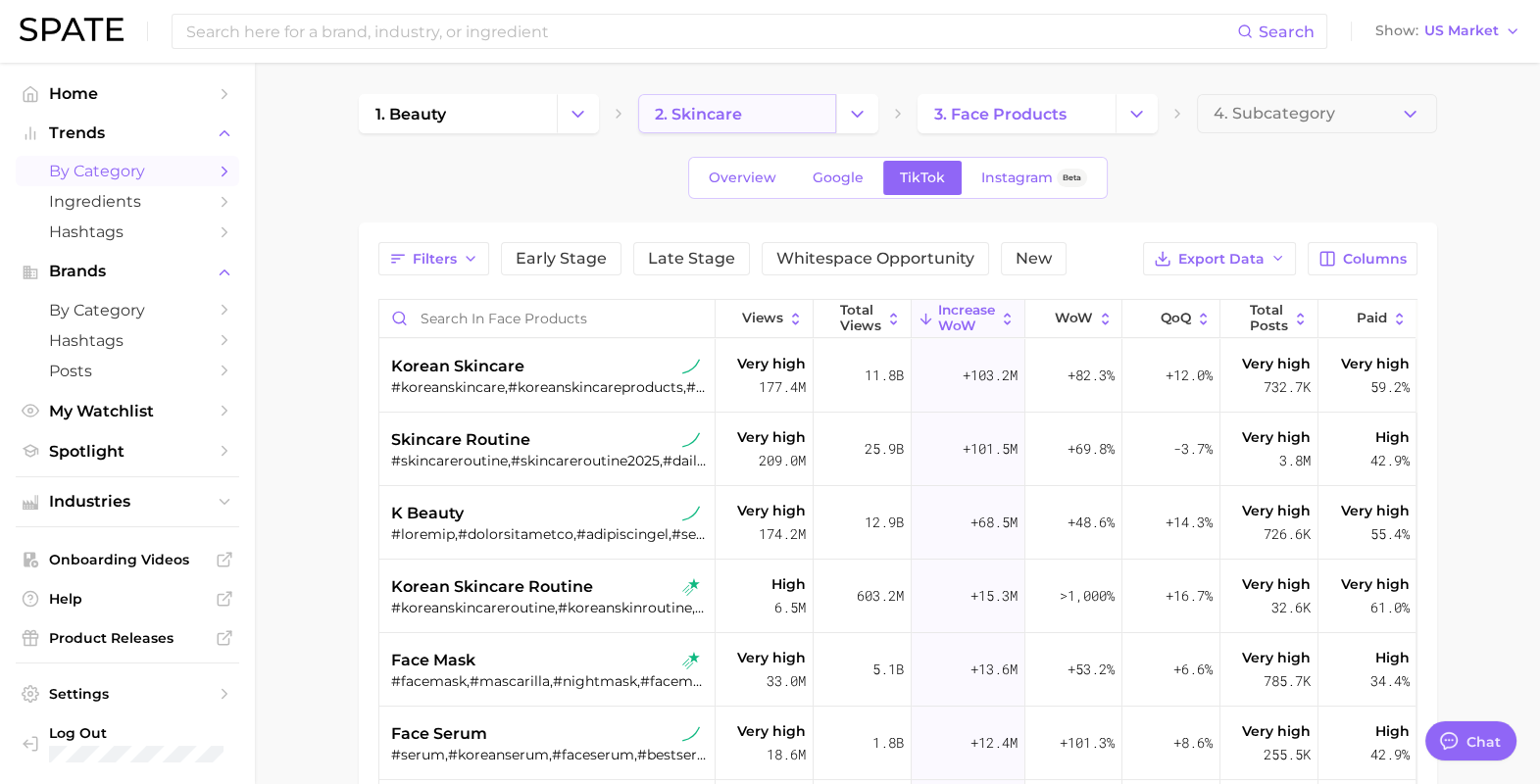 click on "2. skincare" at bounding box center (737, 114) 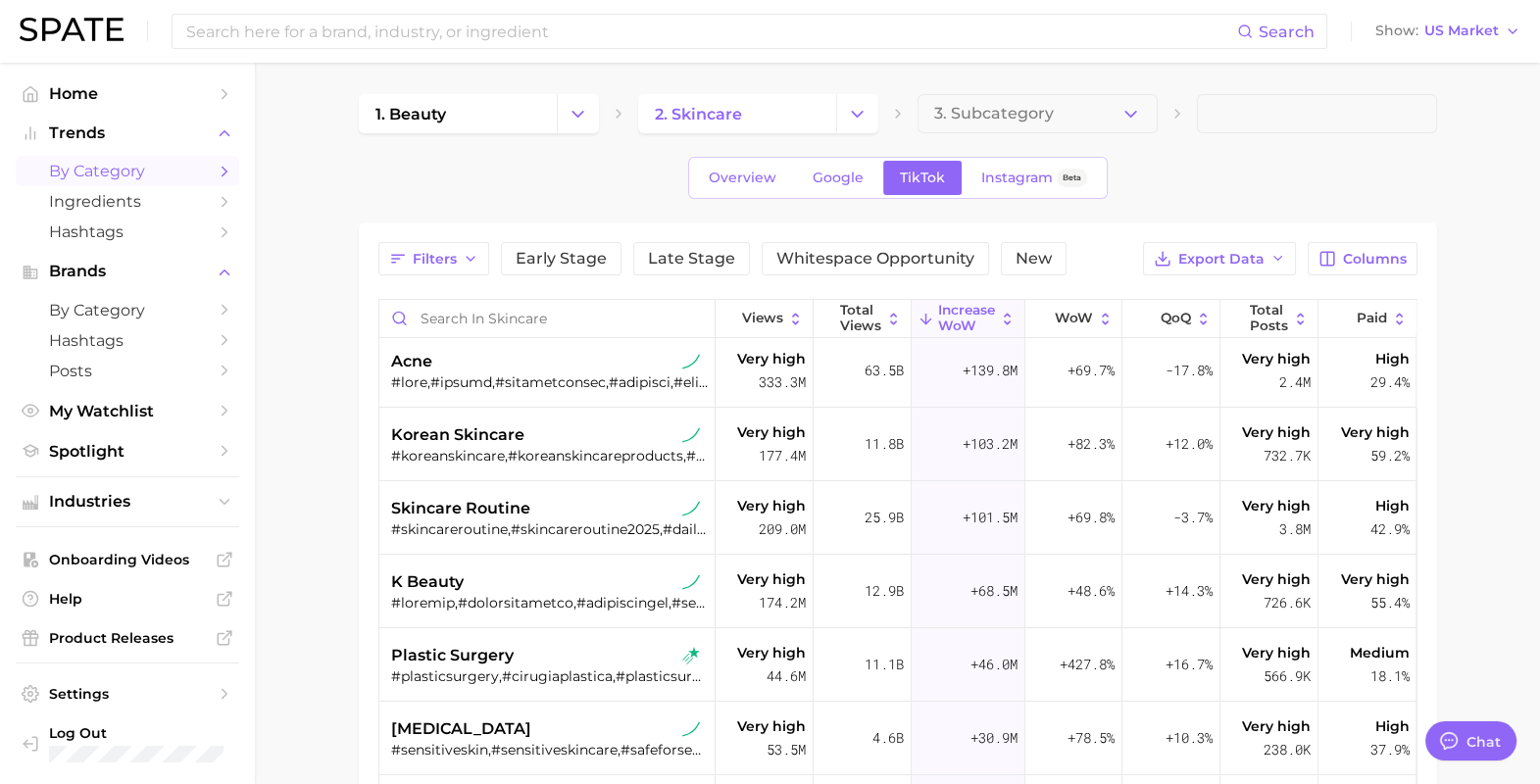 scroll, scrollTop: 0, scrollLeft: 0, axis: both 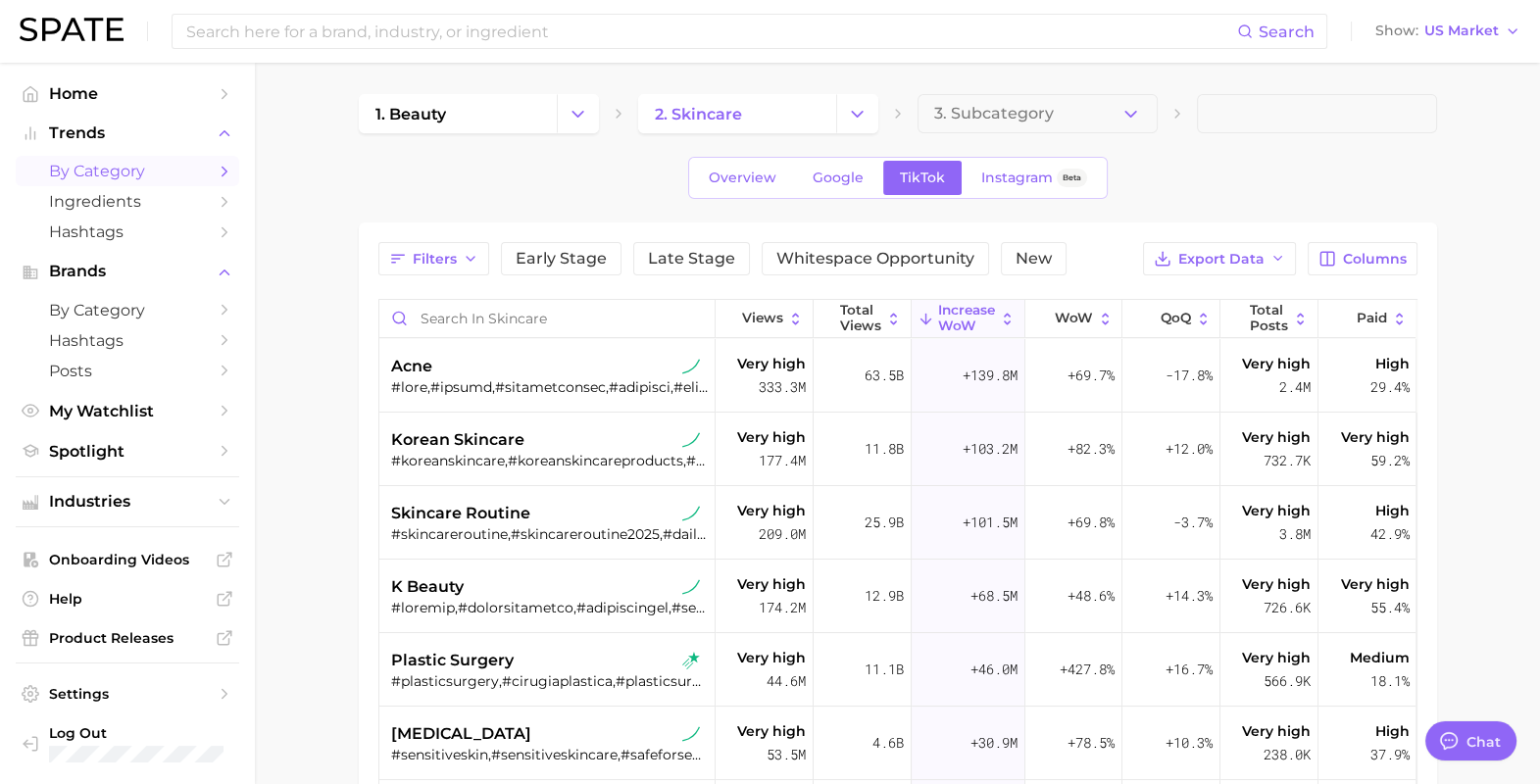 click on "1. beauty 2. skincare 3. Subcategory Overview Google TikTok Instagram Beta Filters Early Stage Late Stage Whitespace Opportunity New Export Data Columns Views Total Views Increase WoW WoW QoQ Total Posts Paid acne Very high 333.3m 63.5b +139.8m +69.7% -17.8% Very high 2.4m High 29.4% korean skincare Very high 177.4m 11.8b +103.2m +82.3% +12.0% Very high 732.7k Very high 59.2% skincare routine Very high 209.0m 25.9b +101.5m +69.8% -3.7% Very high 3.8m High 42.9% k beauty Very high 174.2m 12.9b +68.5m +48.6% +14.3% Very high 726.6k Very high 55.4% plastic surgery Very high 44.6m 11.1b +46.0m +427.8% +16.7% Very high 566.9k Medium 18.1% [MEDICAL_DATA] Very high 53.5m 4.6b +30.9m +78.5% +10.3% Very high 238.0k High 37.9% [MEDICAL_DATA] #bbl,#bbljourney,#bblrecovery,#skinnybbl,#bblefffect,#bblsurgery,#noninvasivebbl,#lipo360andbbl Very high 54.3m 10.1b +29.3m +83.1% +7.7% Very high 571.8k Low 4.3% [MEDICAL_DATA] Very high 47.2m 6.8b +27.9m +94.1% +15.0% Very high 244.9k Very low 0.0% [MEDICAL_DATA] Very high 25.4m Low" at bounding box center [897, 631] 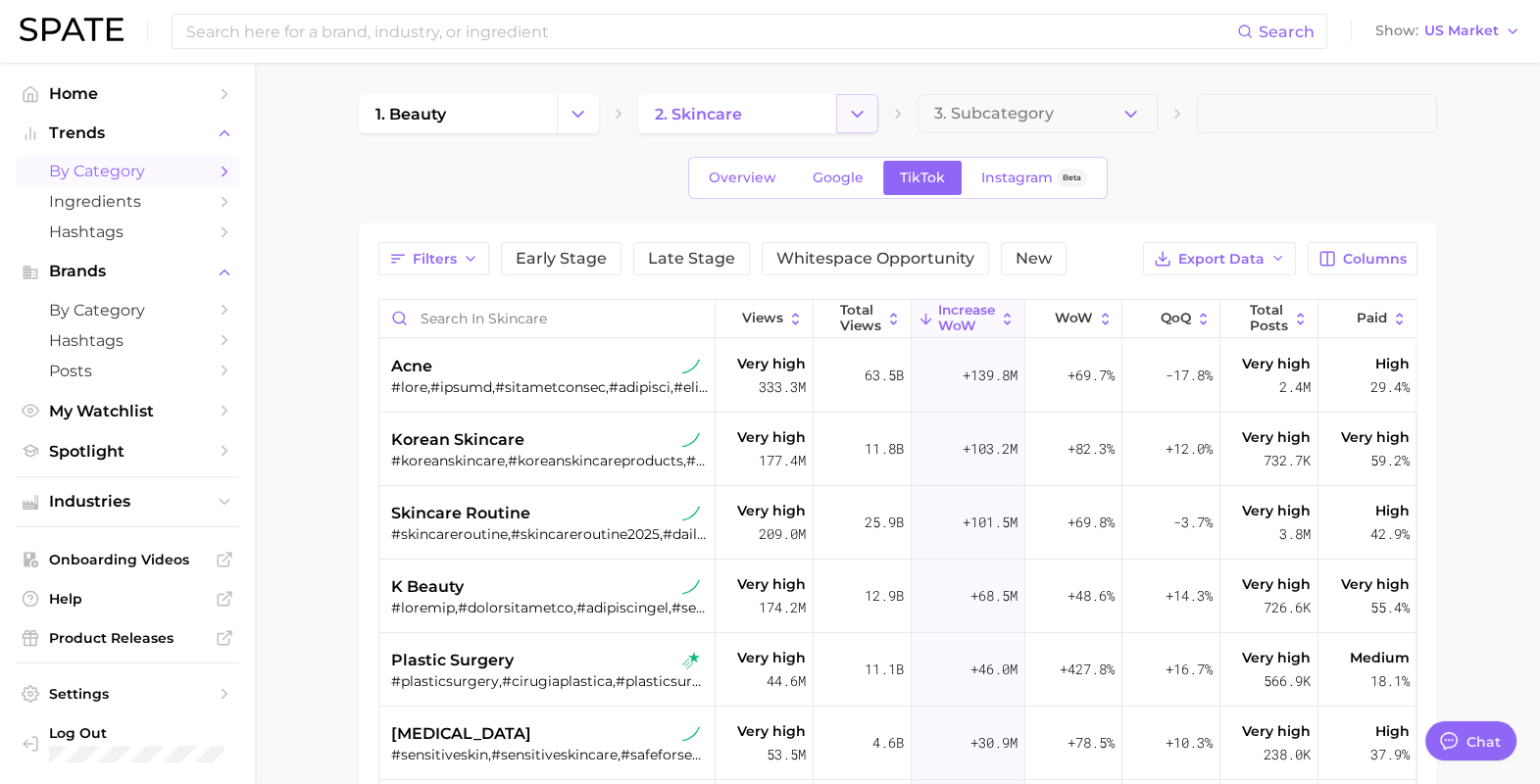 click 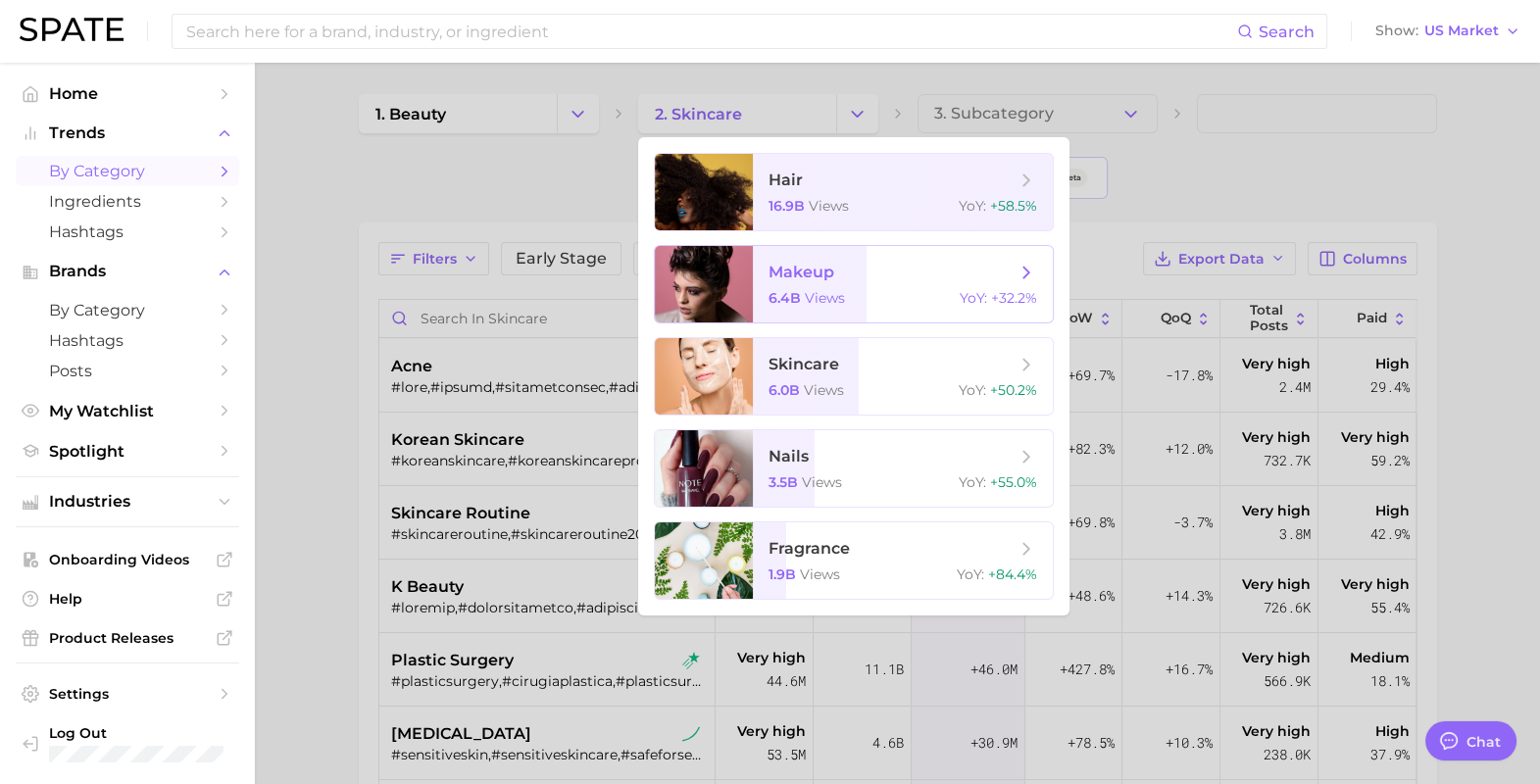 click on "views" at bounding box center (824, 298) 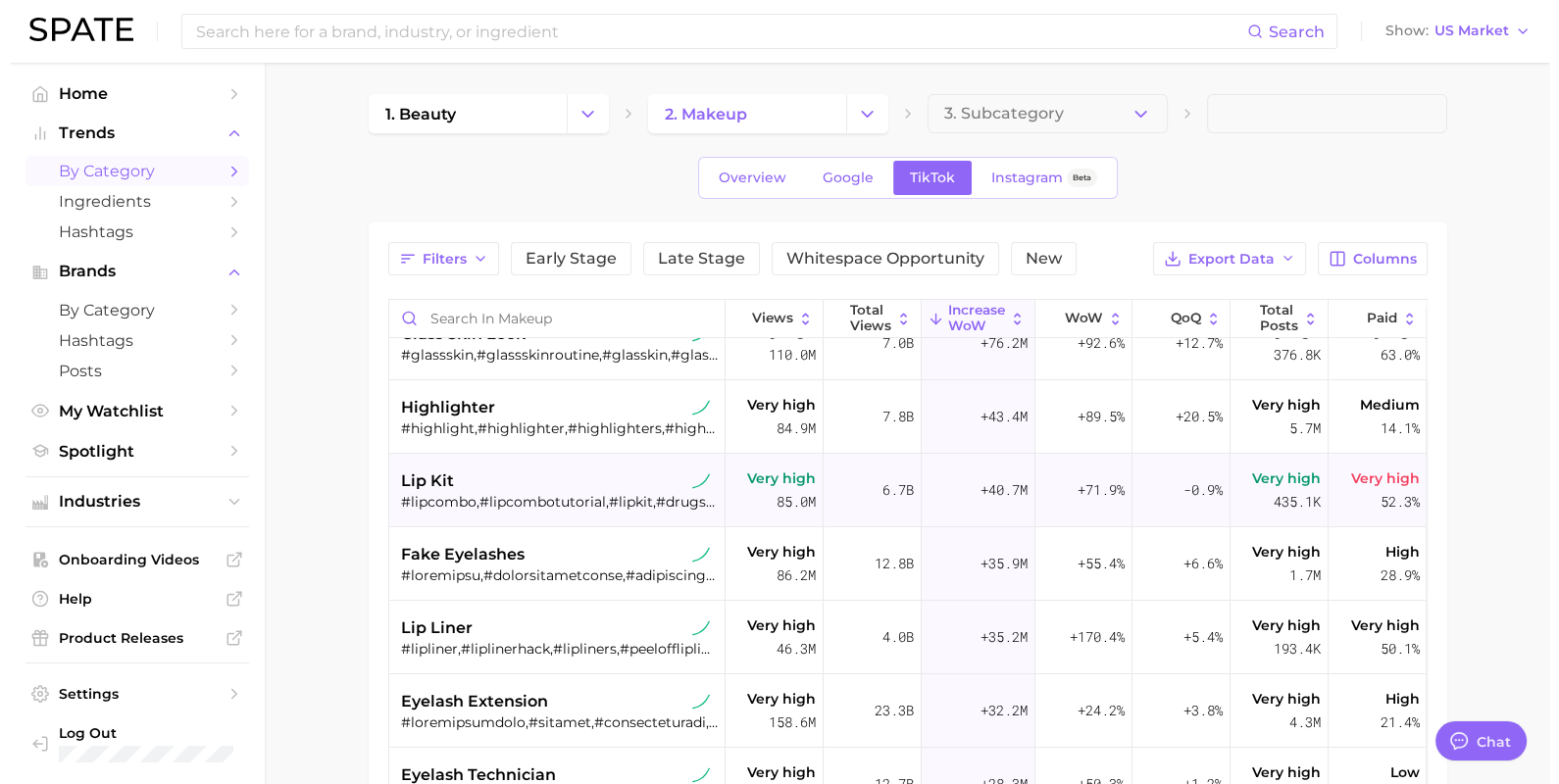 scroll, scrollTop: 0, scrollLeft: 0, axis: both 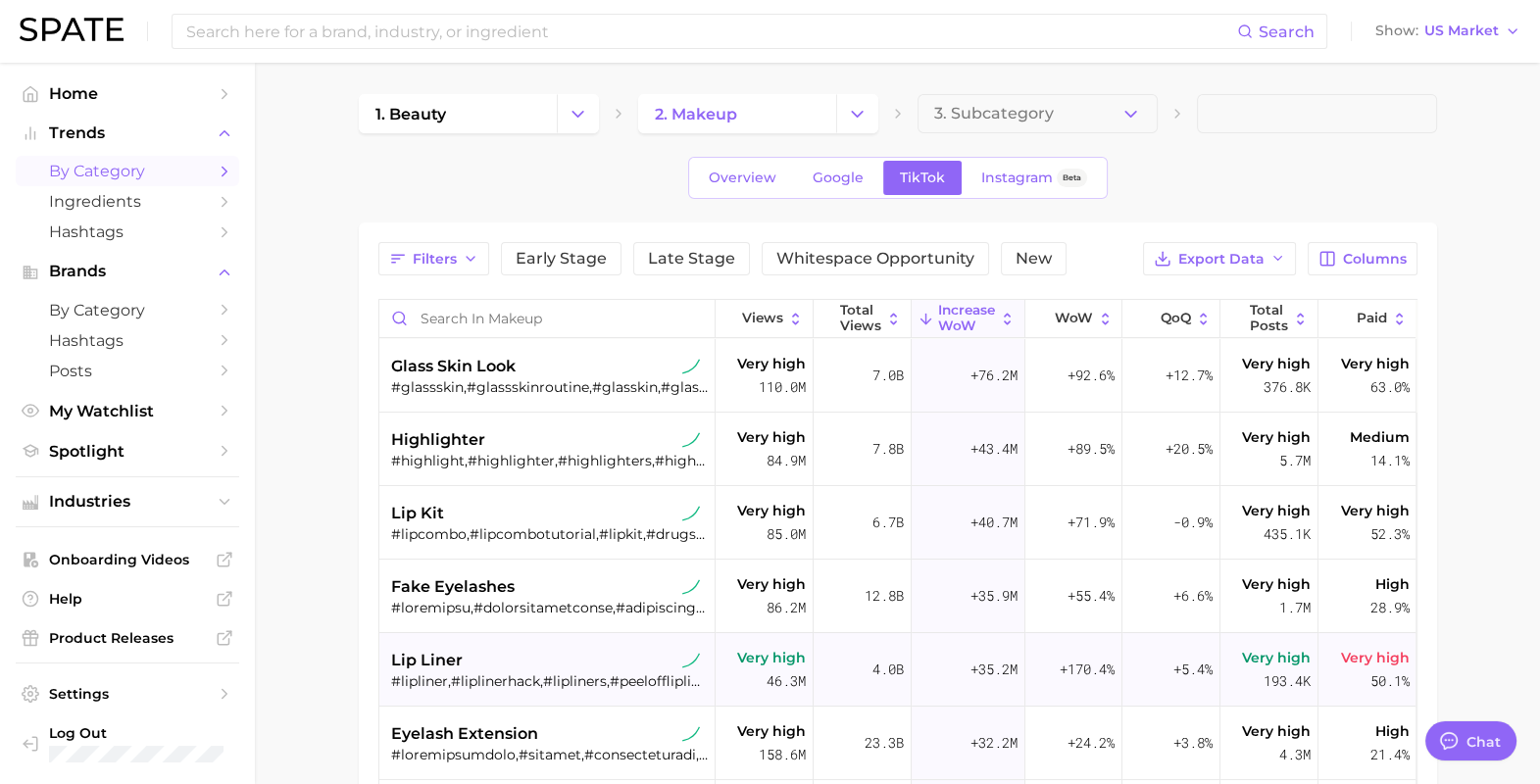 click on "lip liner" at bounding box center (426, 661) 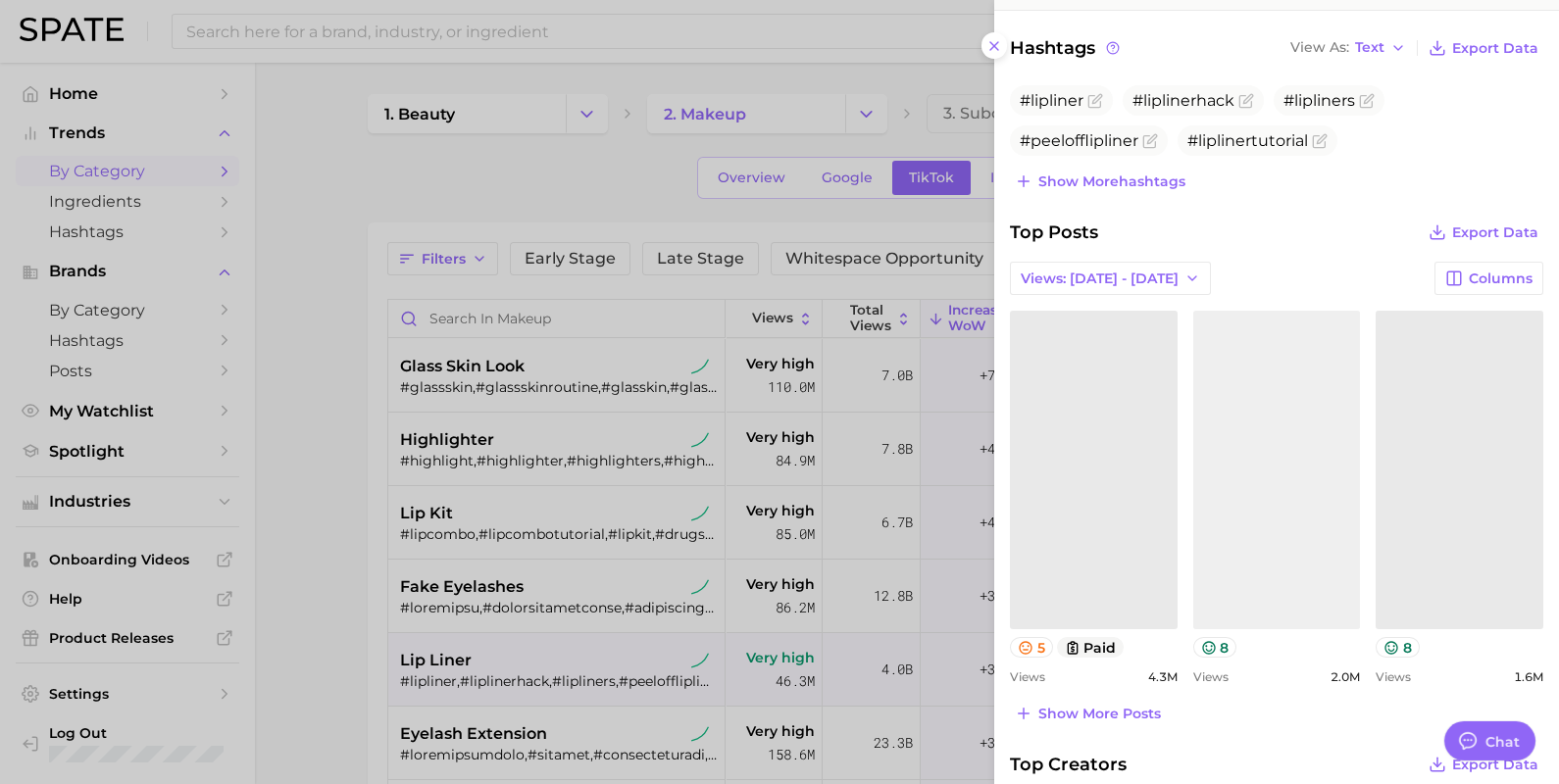 scroll, scrollTop: 612, scrollLeft: 0, axis: vertical 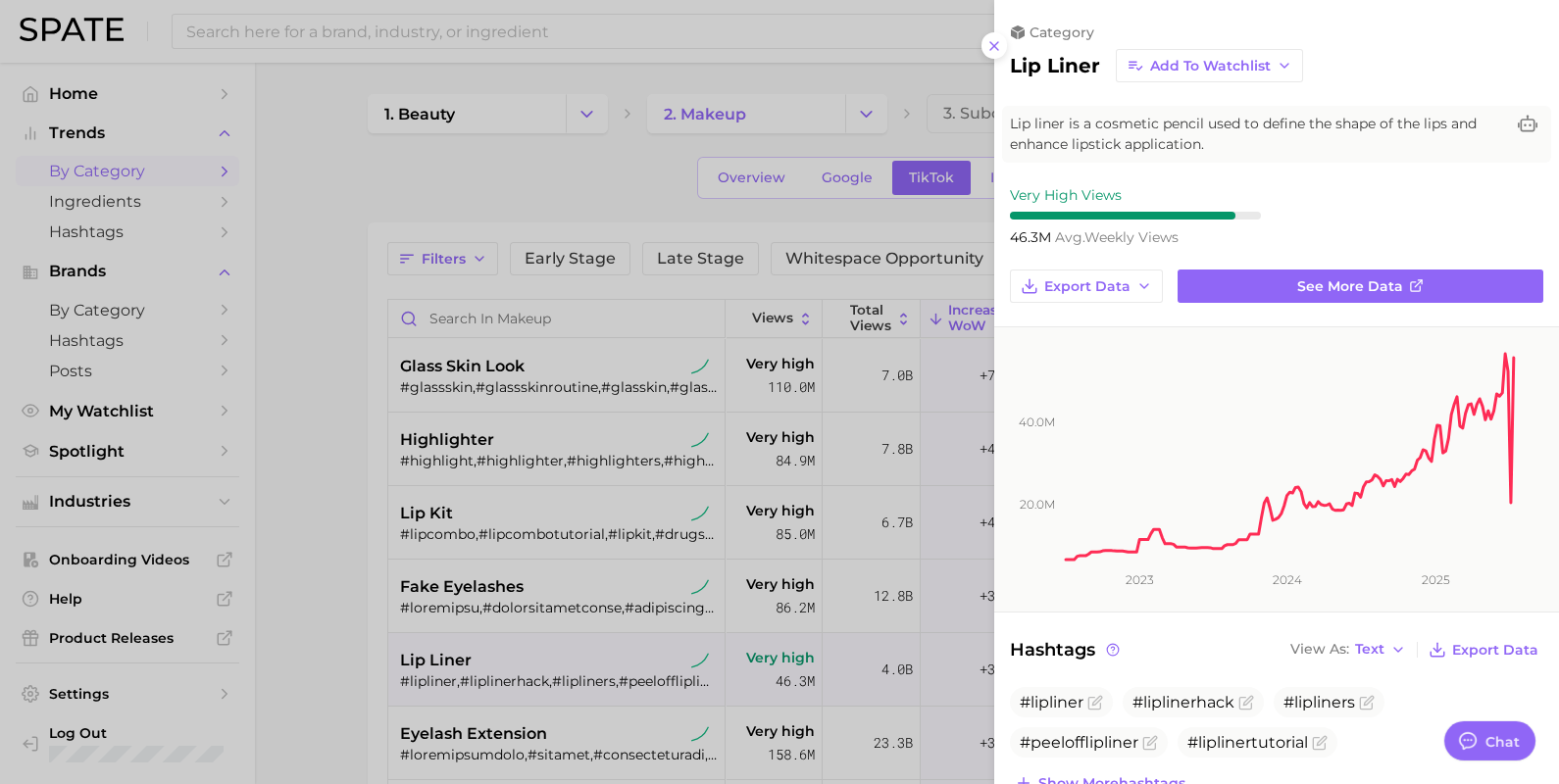 click at bounding box center [780, 392] 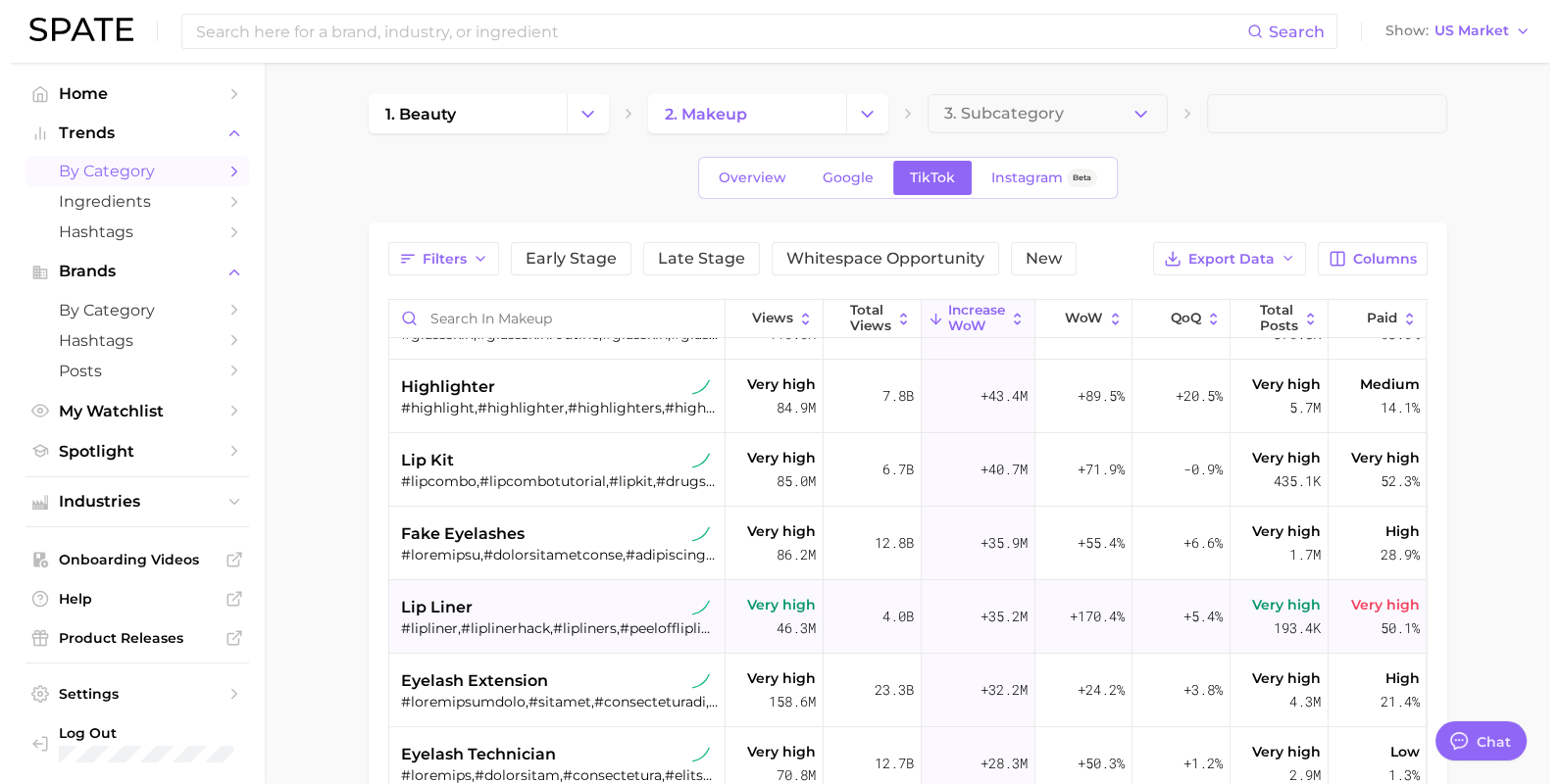 scroll, scrollTop: 0, scrollLeft: 0, axis: both 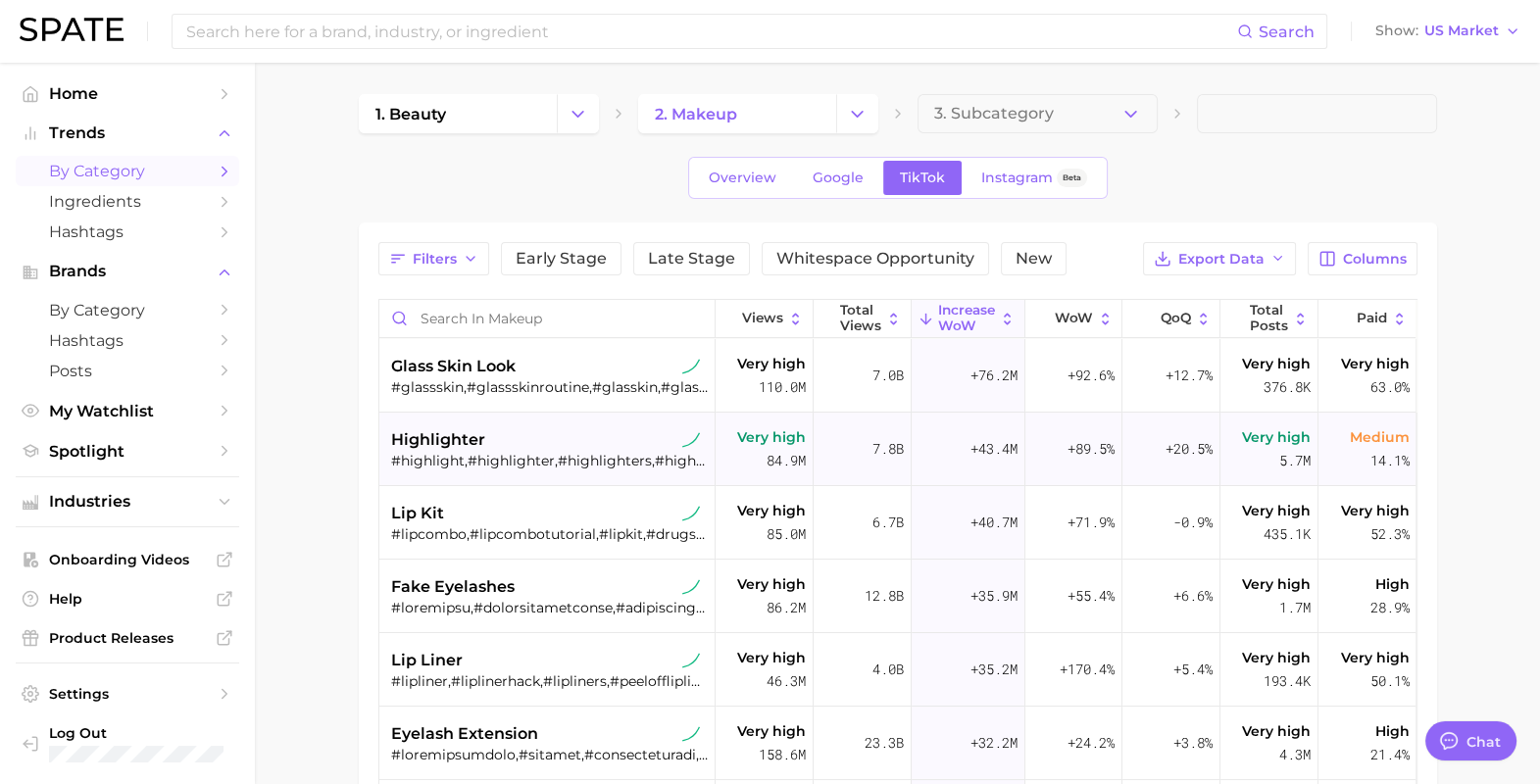 click on "highlighter" at bounding box center [438, 440] 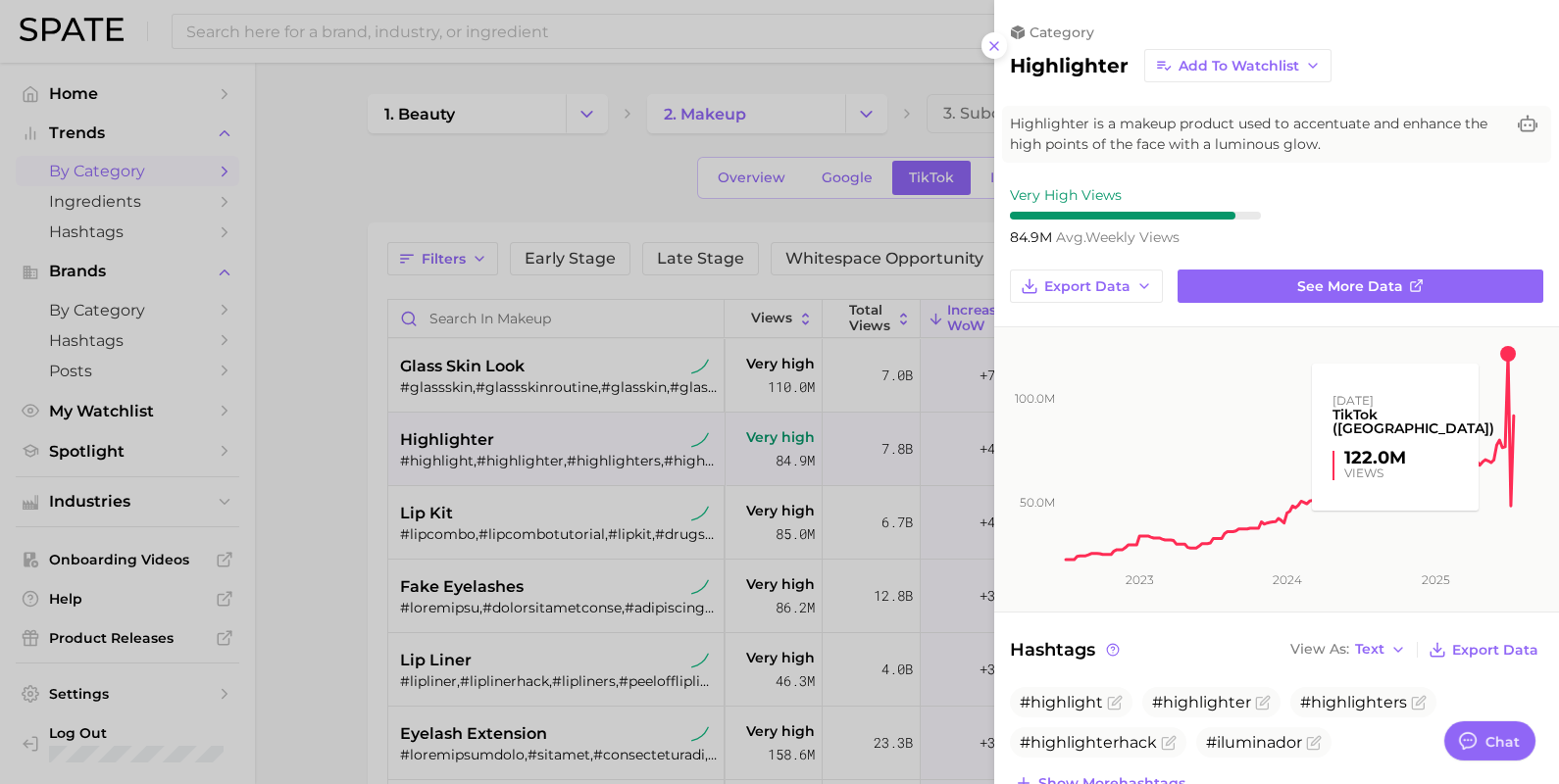 scroll, scrollTop: 0, scrollLeft: 0, axis: both 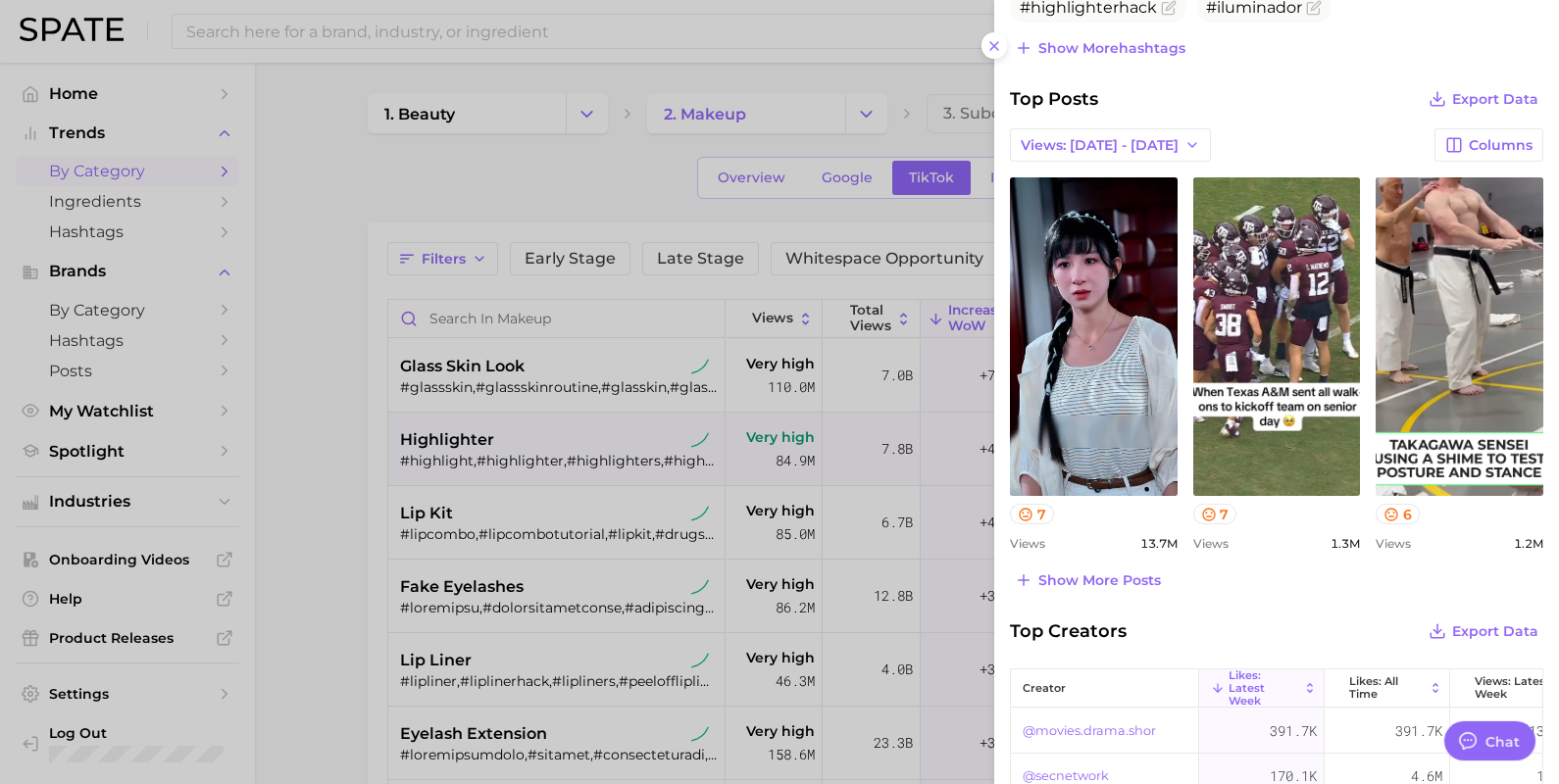 click at bounding box center [780, 392] 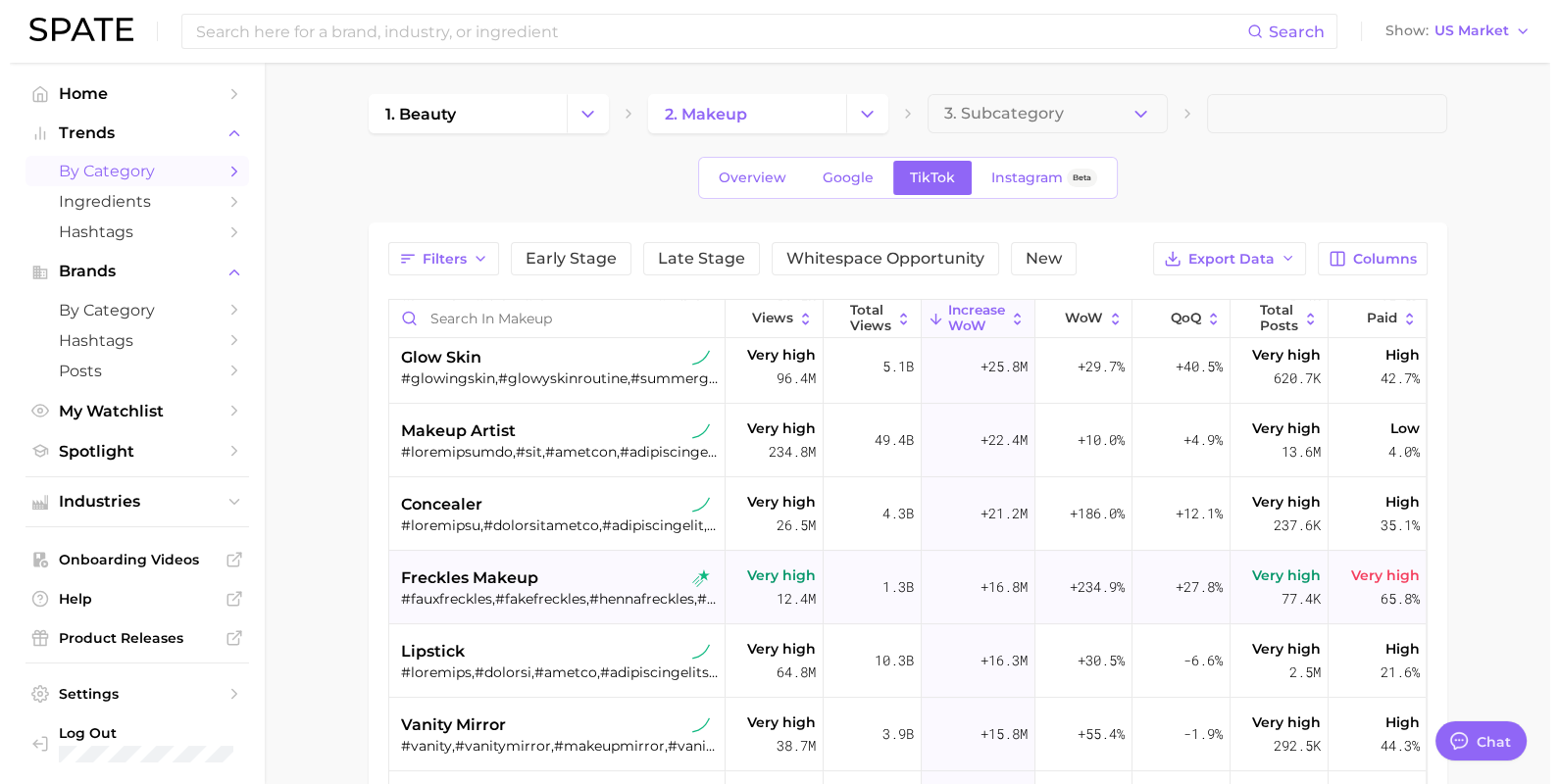 scroll, scrollTop: 612, scrollLeft: 0, axis: vertical 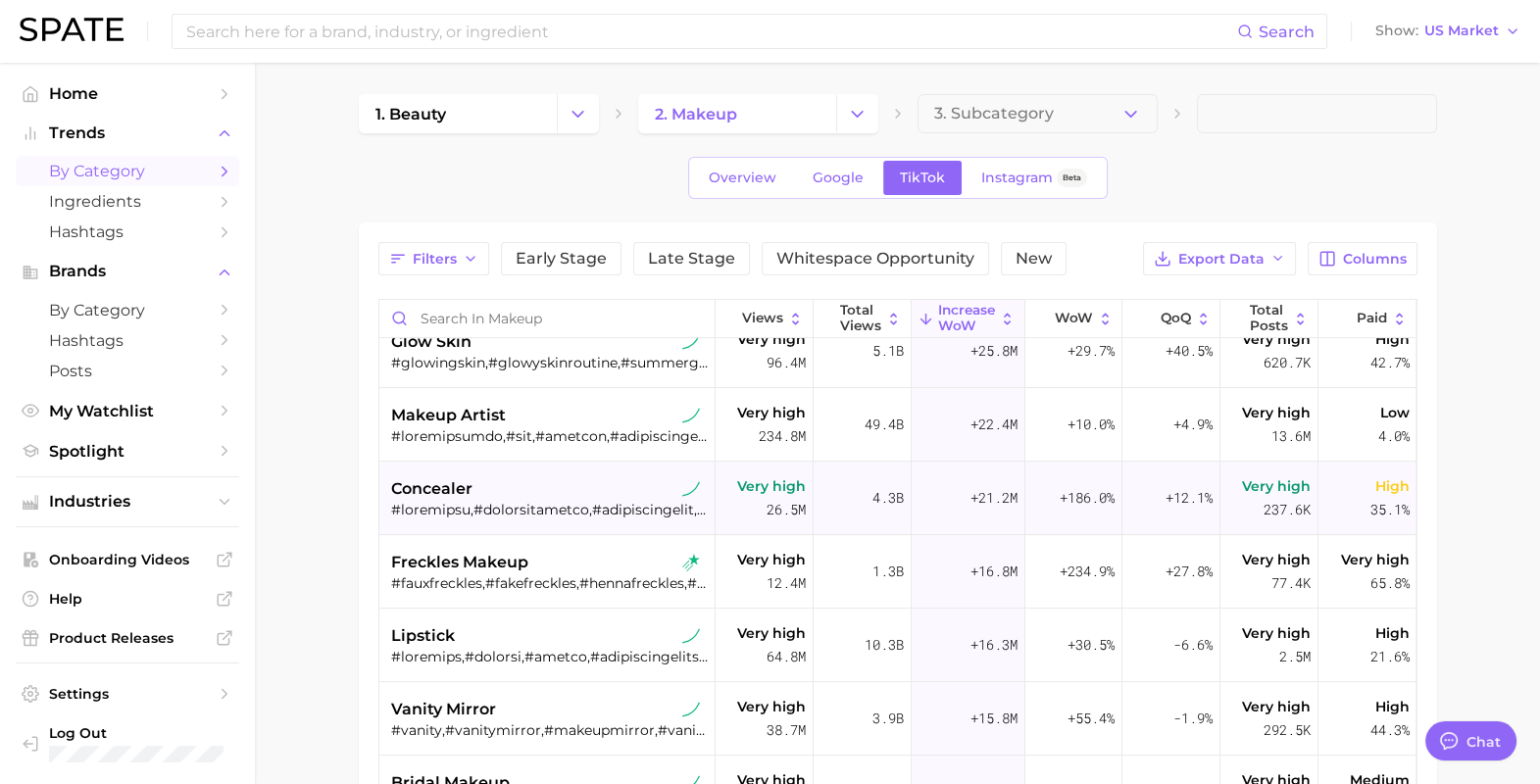 click on "concealer" at bounding box center (549, 489) 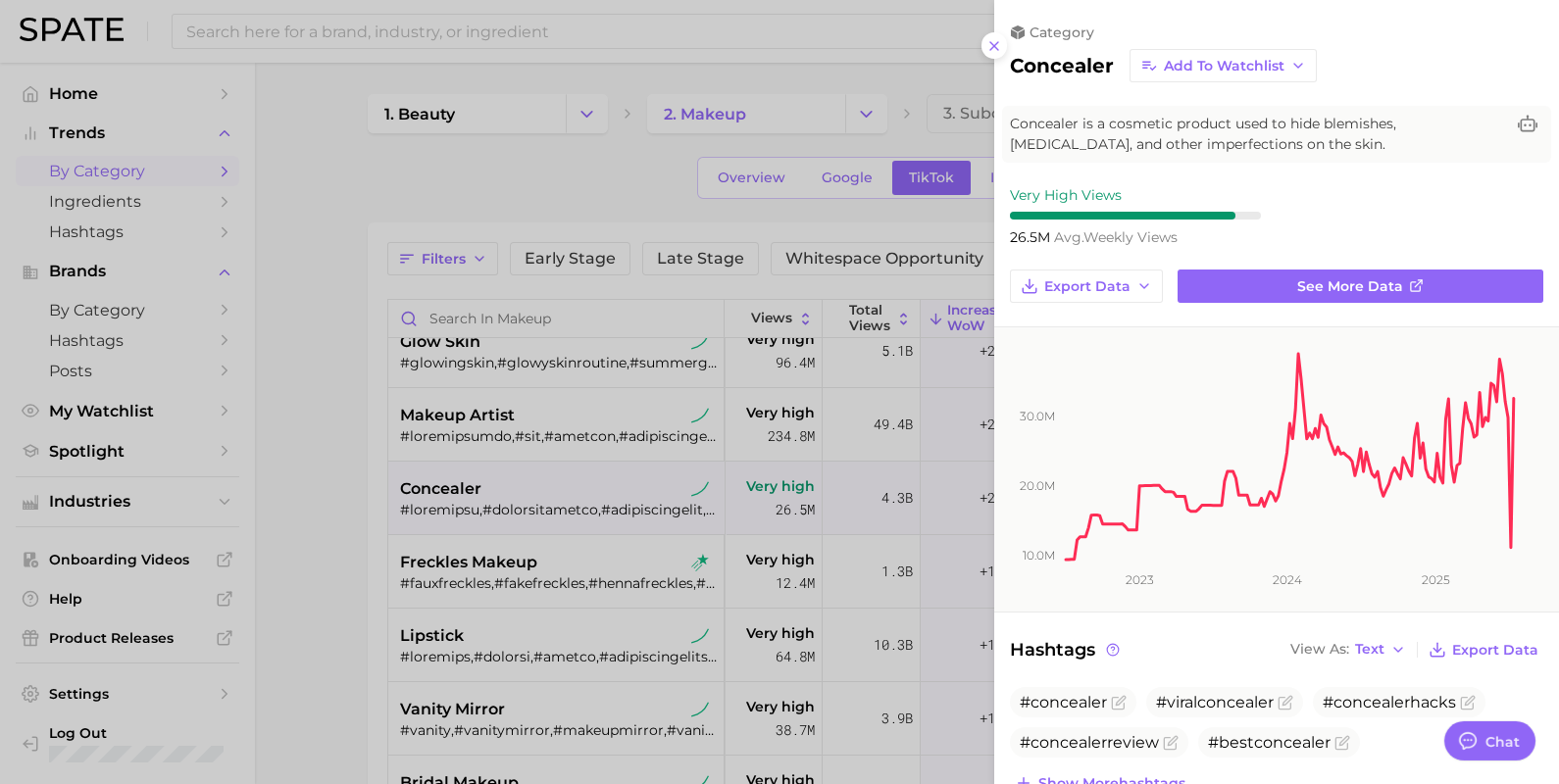 scroll, scrollTop: 0, scrollLeft: 0, axis: both 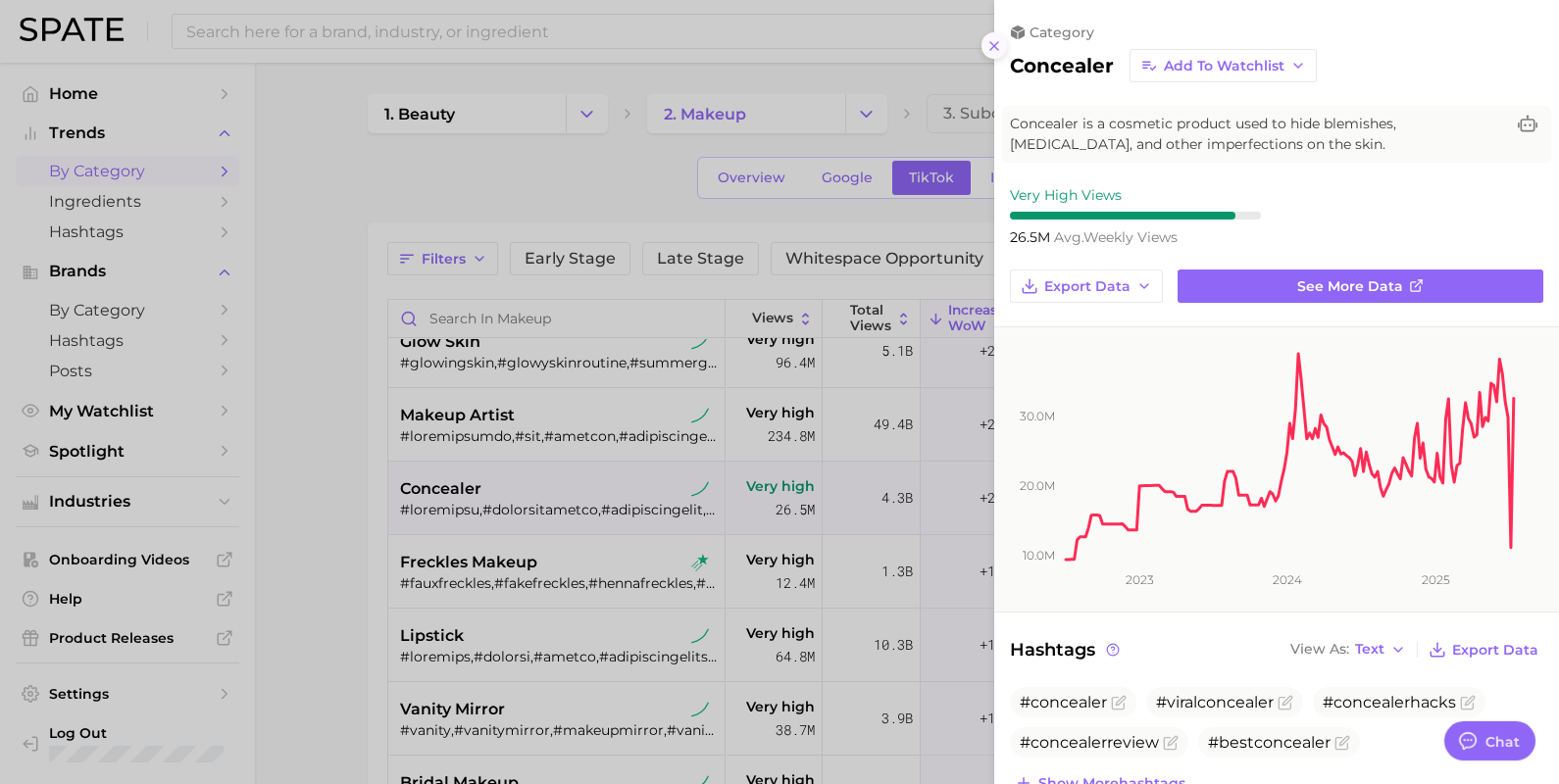 click 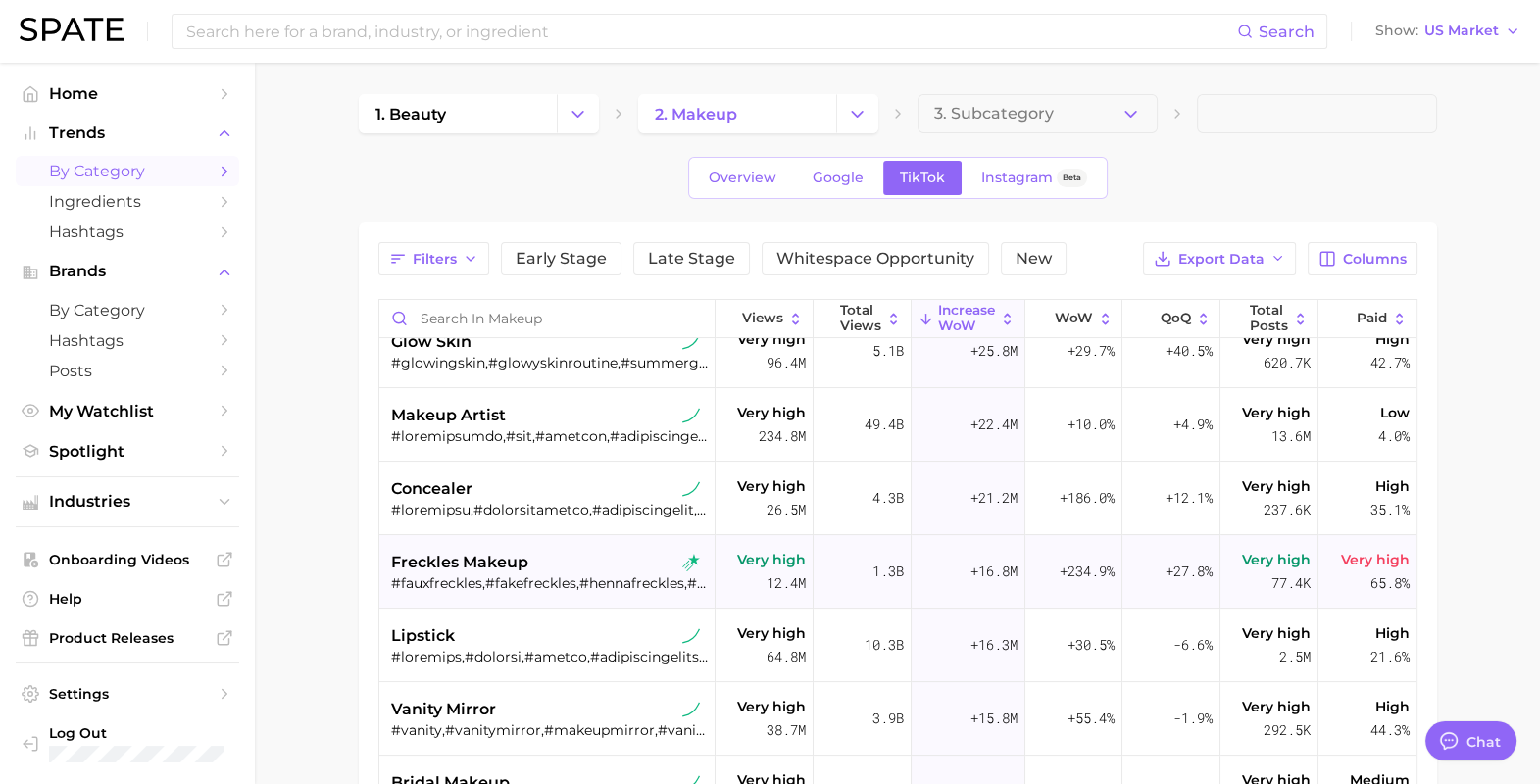click on "freckles makeup" at bounding box center (460, 563) 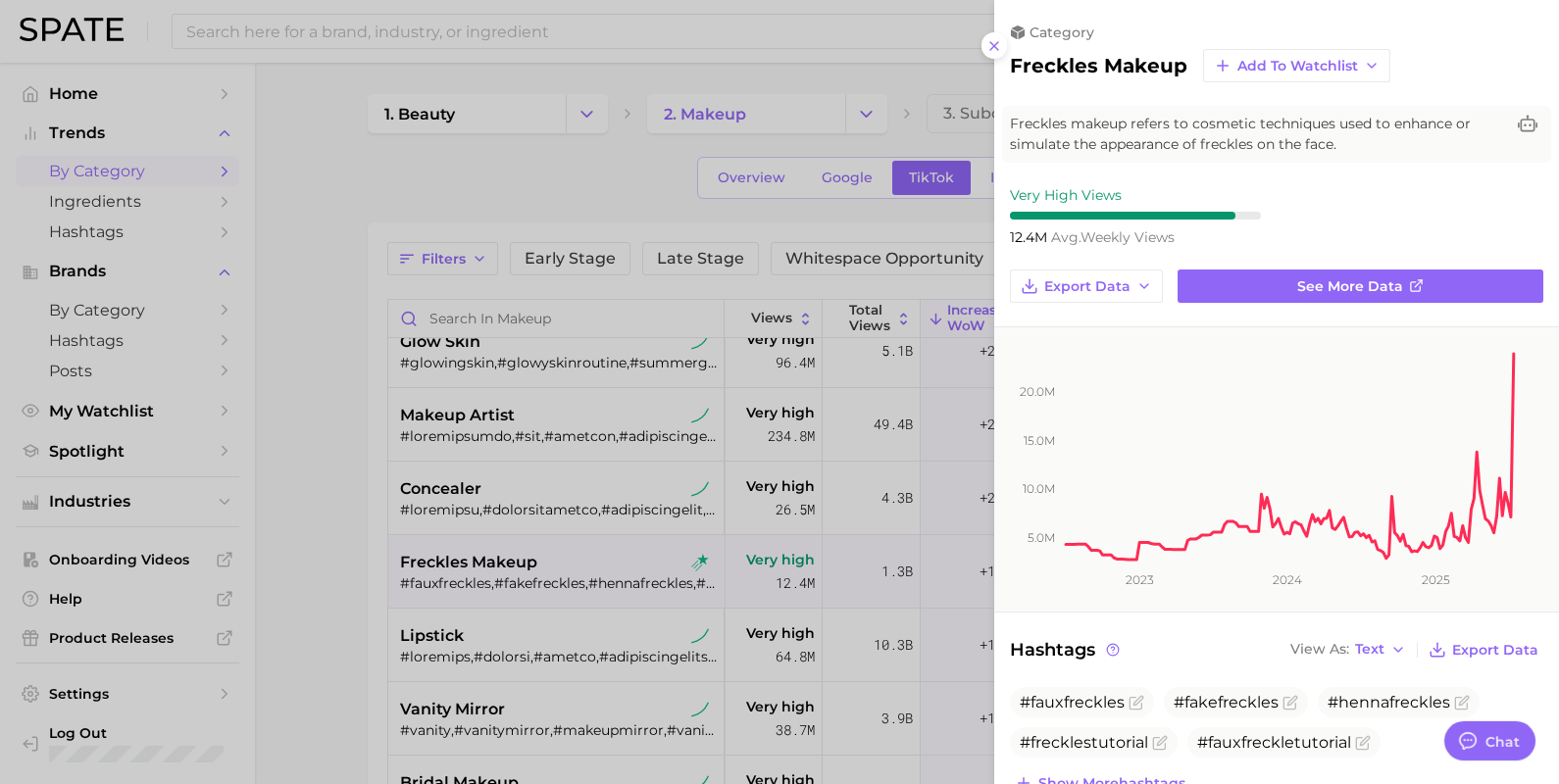 scroll, scrollTop: 0, scrollLeft: 0, axis: both 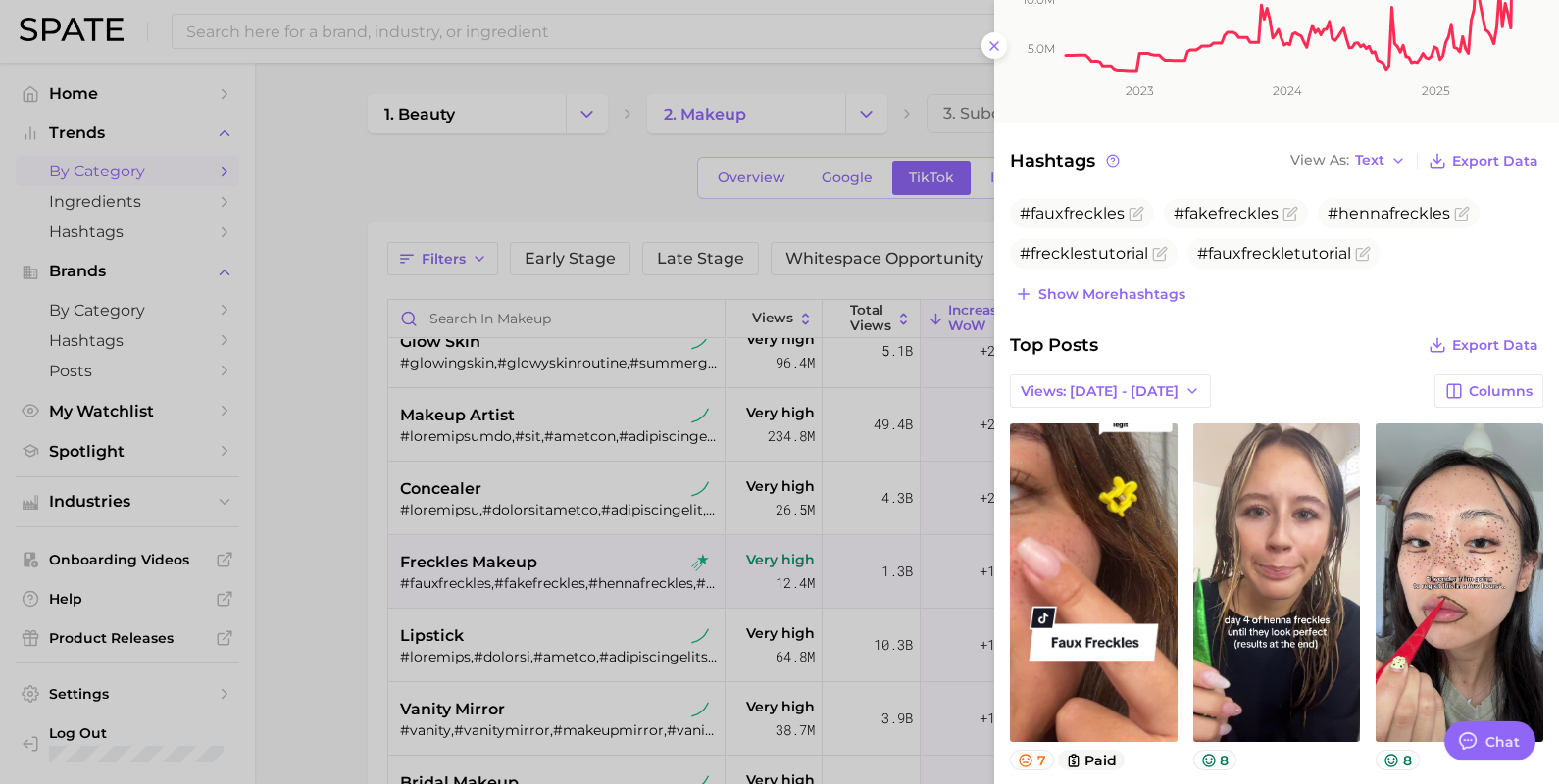 click at bounding box center [780, 392] 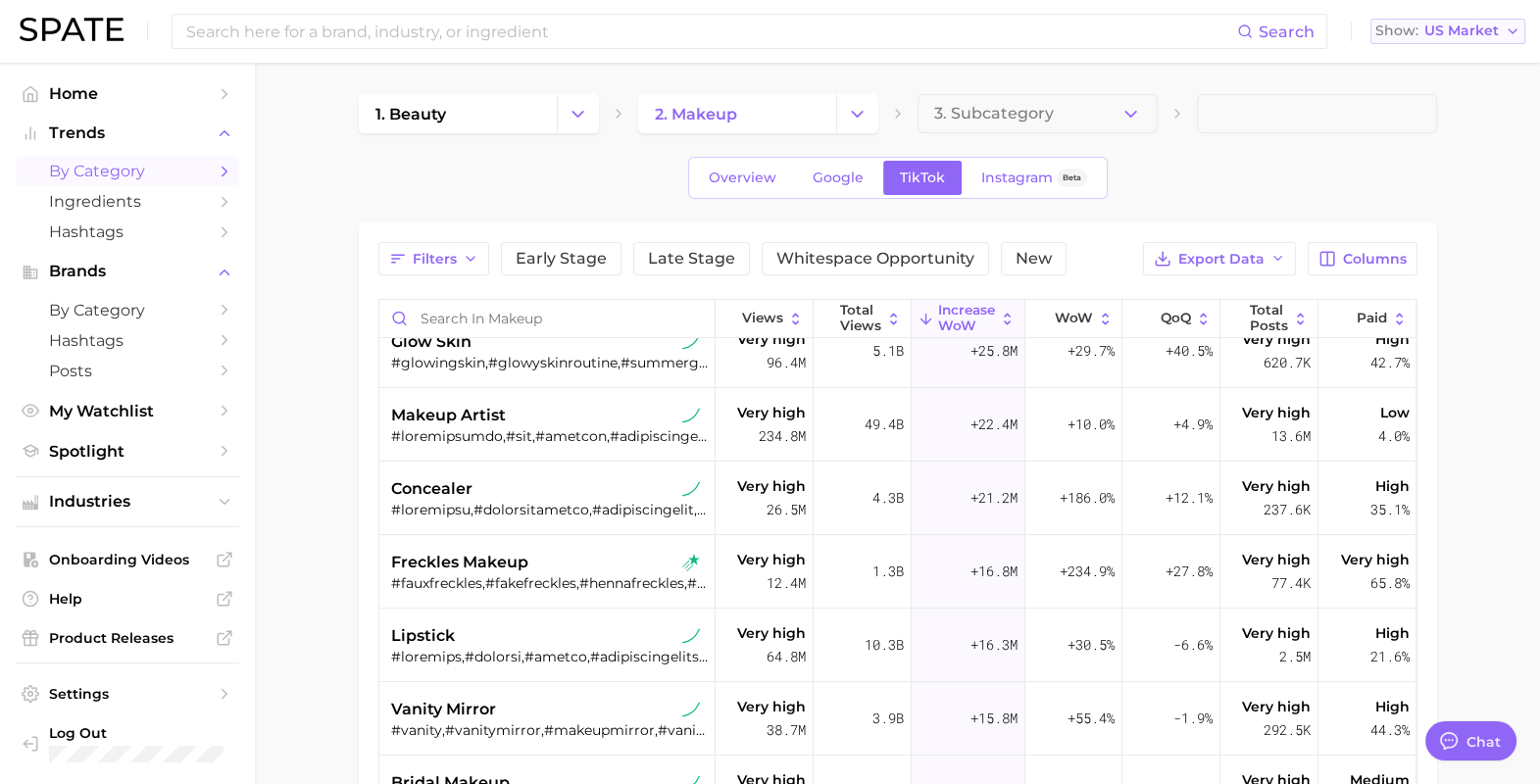 click 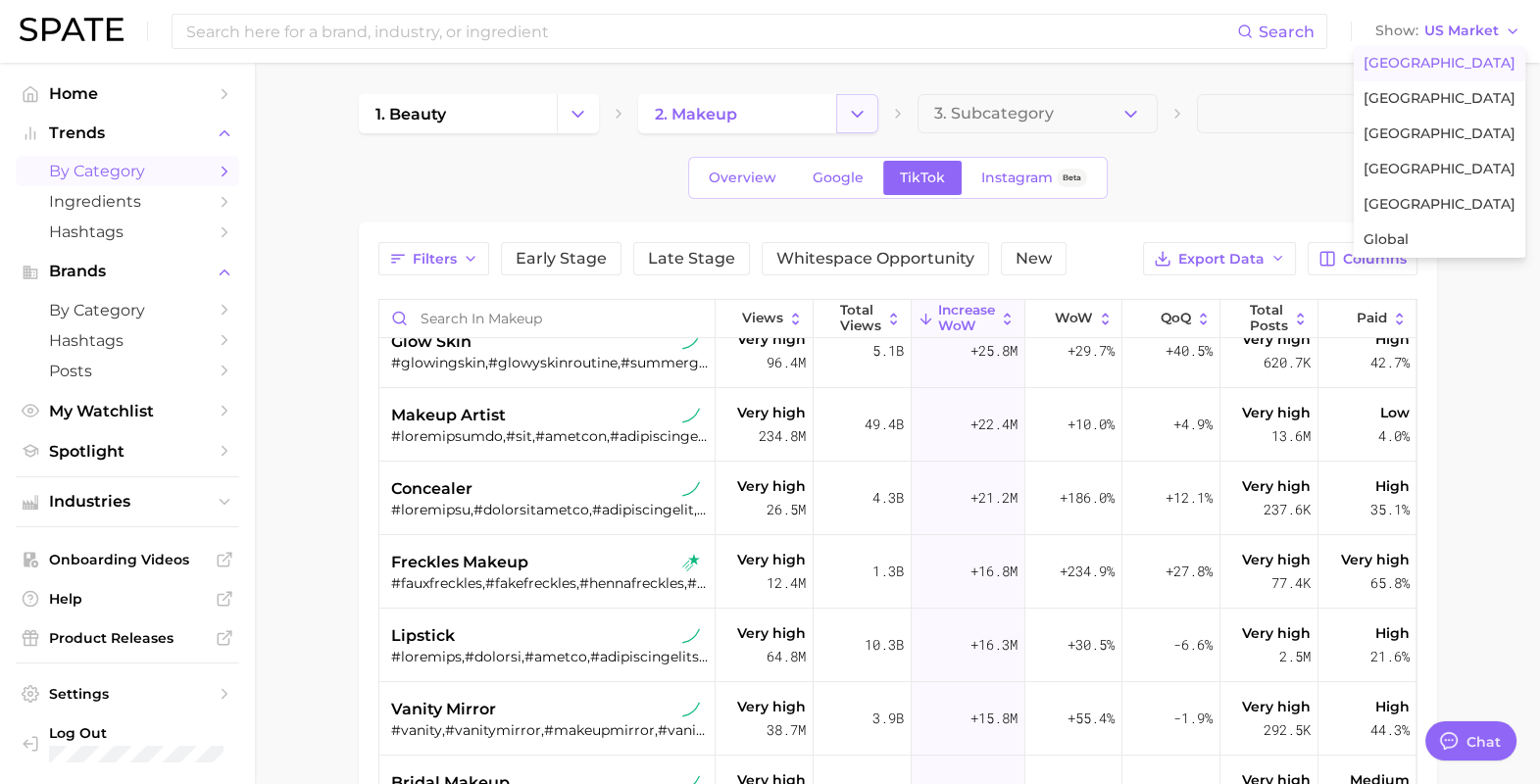 click at bounding box center (857, 114) 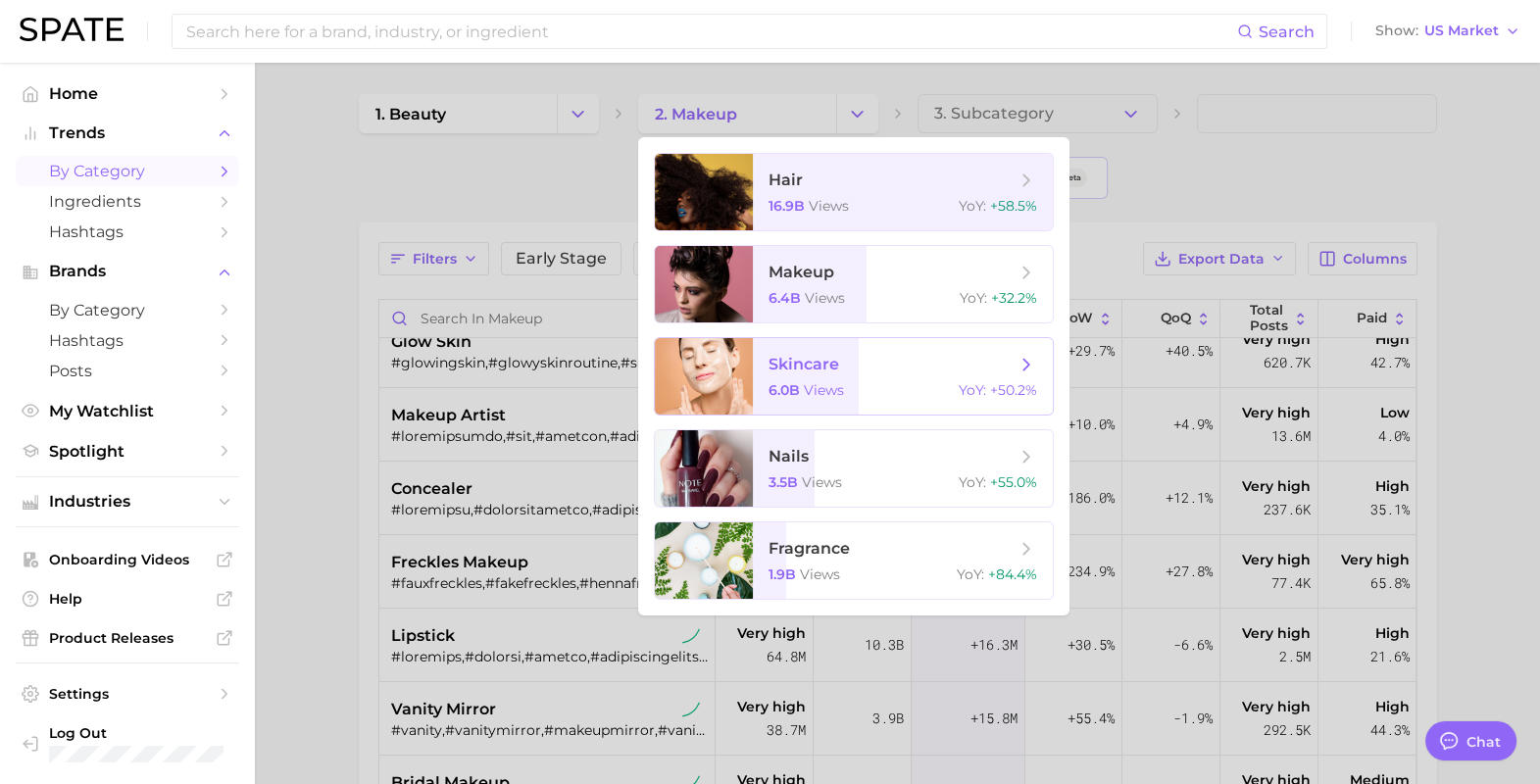 click on "skincare" at bounding box center (804, 364) 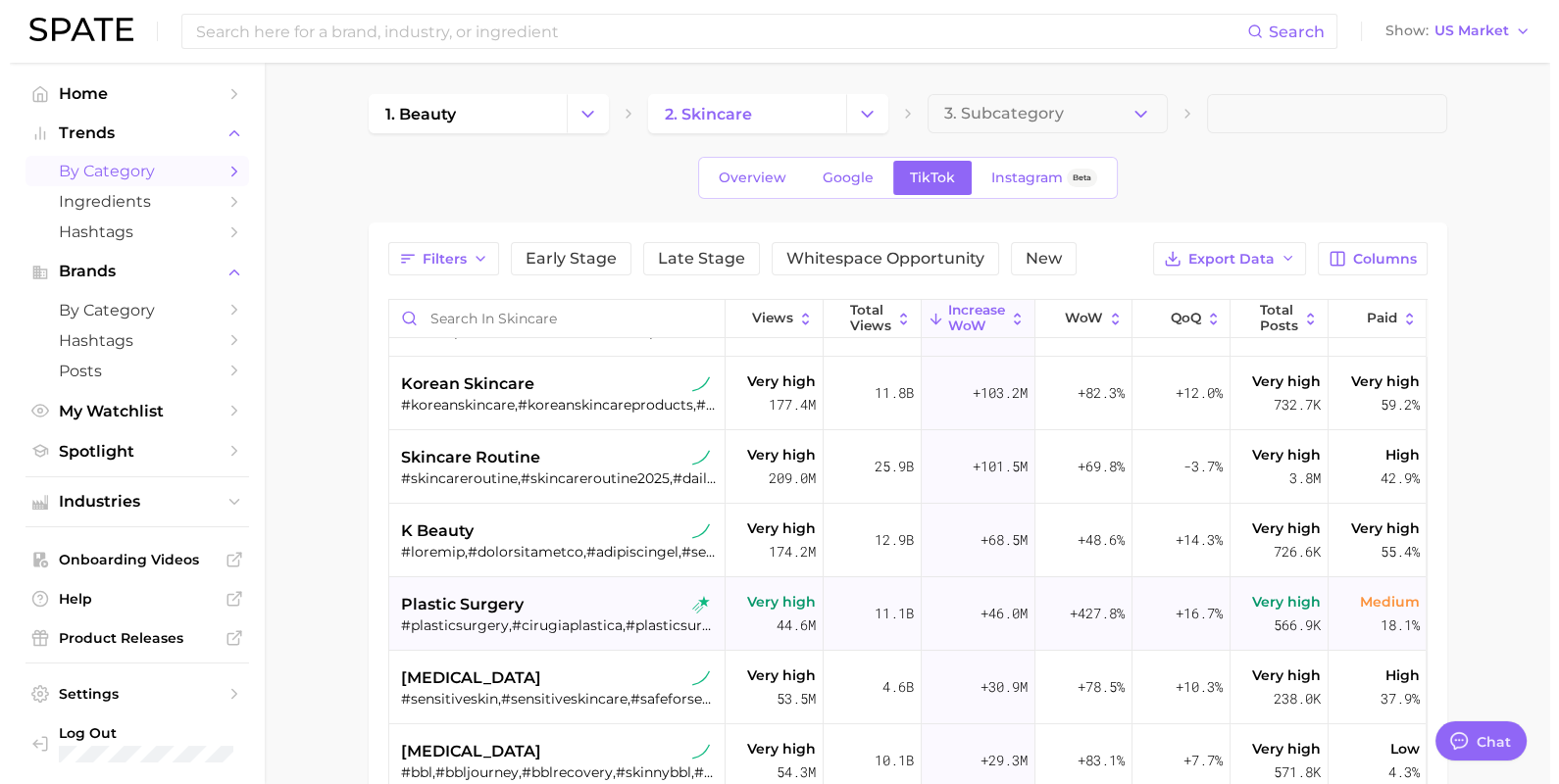 scroll, scrollTop: 0, scrollLeft: 0, axis: both 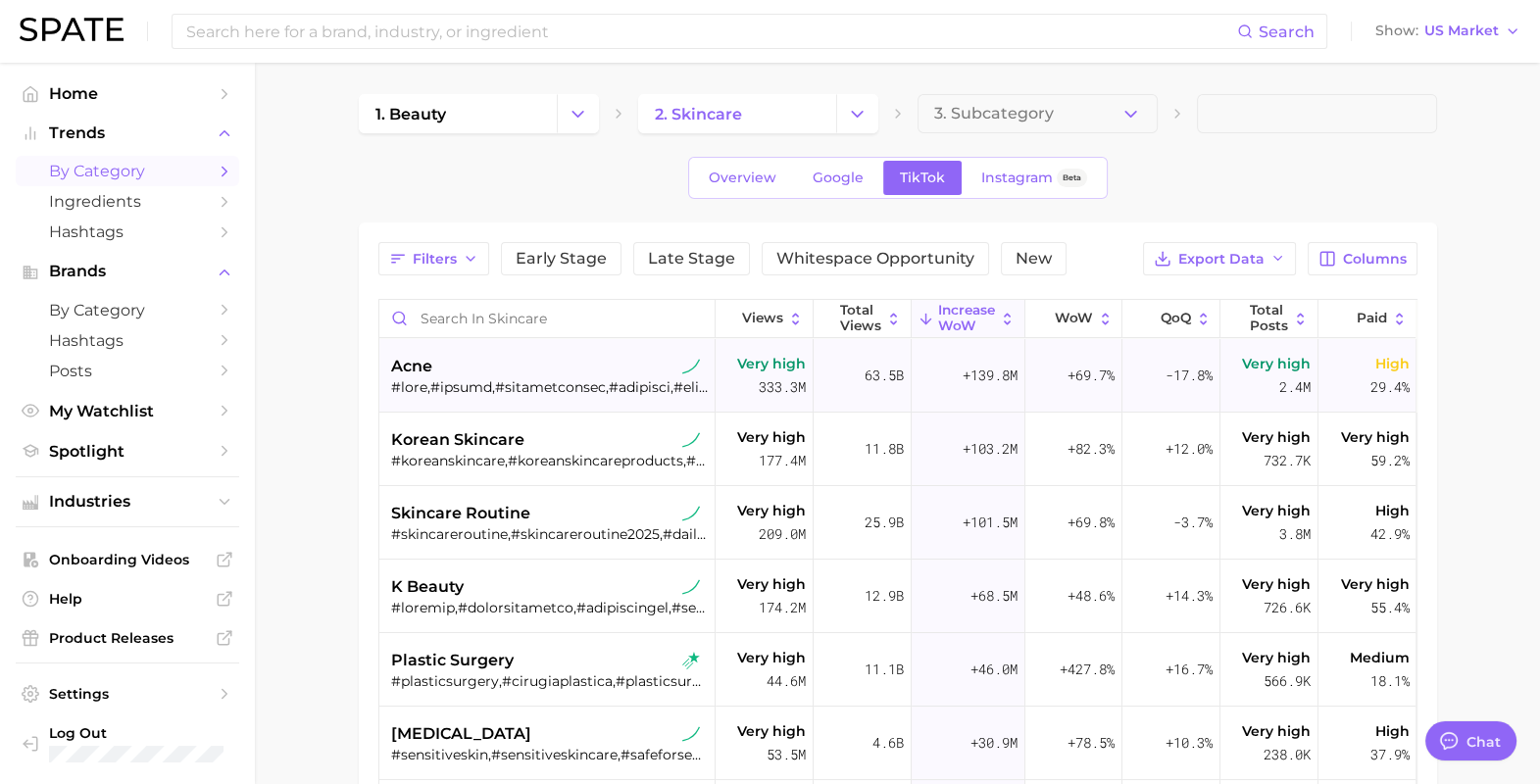 click on "acne" at bounding box center [549, 367] 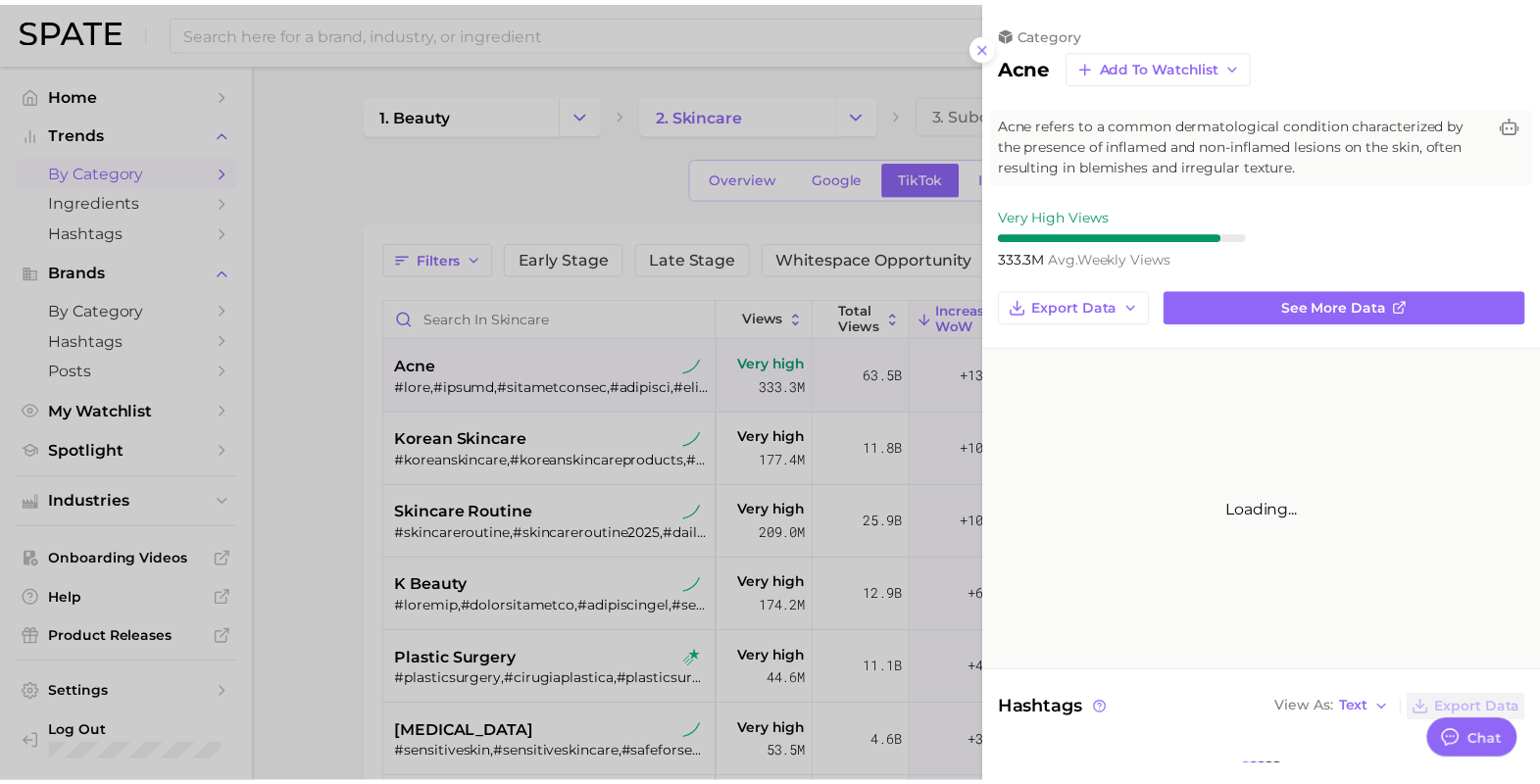 scroll, scrollTop: 0, scrollLeft: 0, axis: both 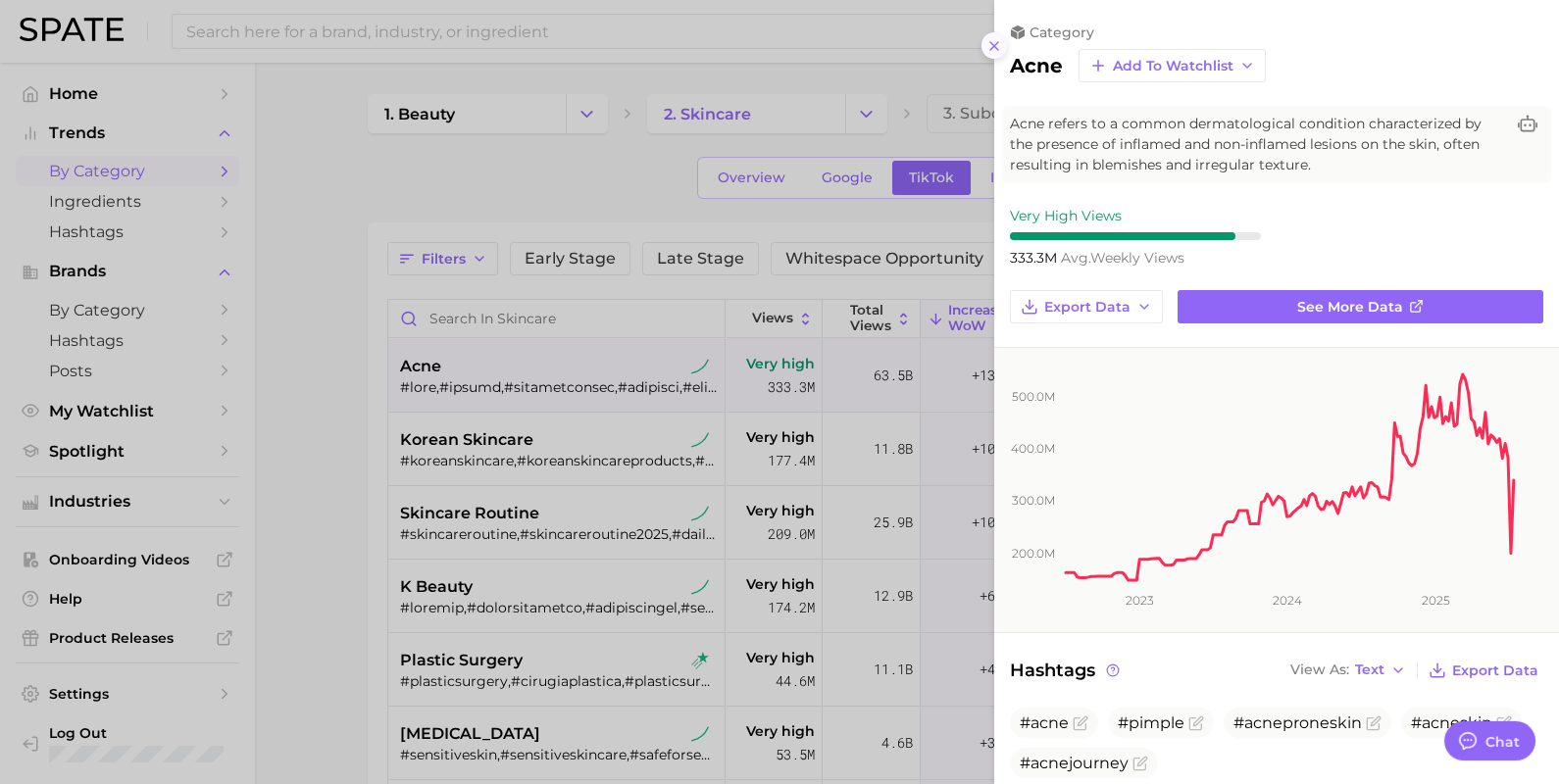 click 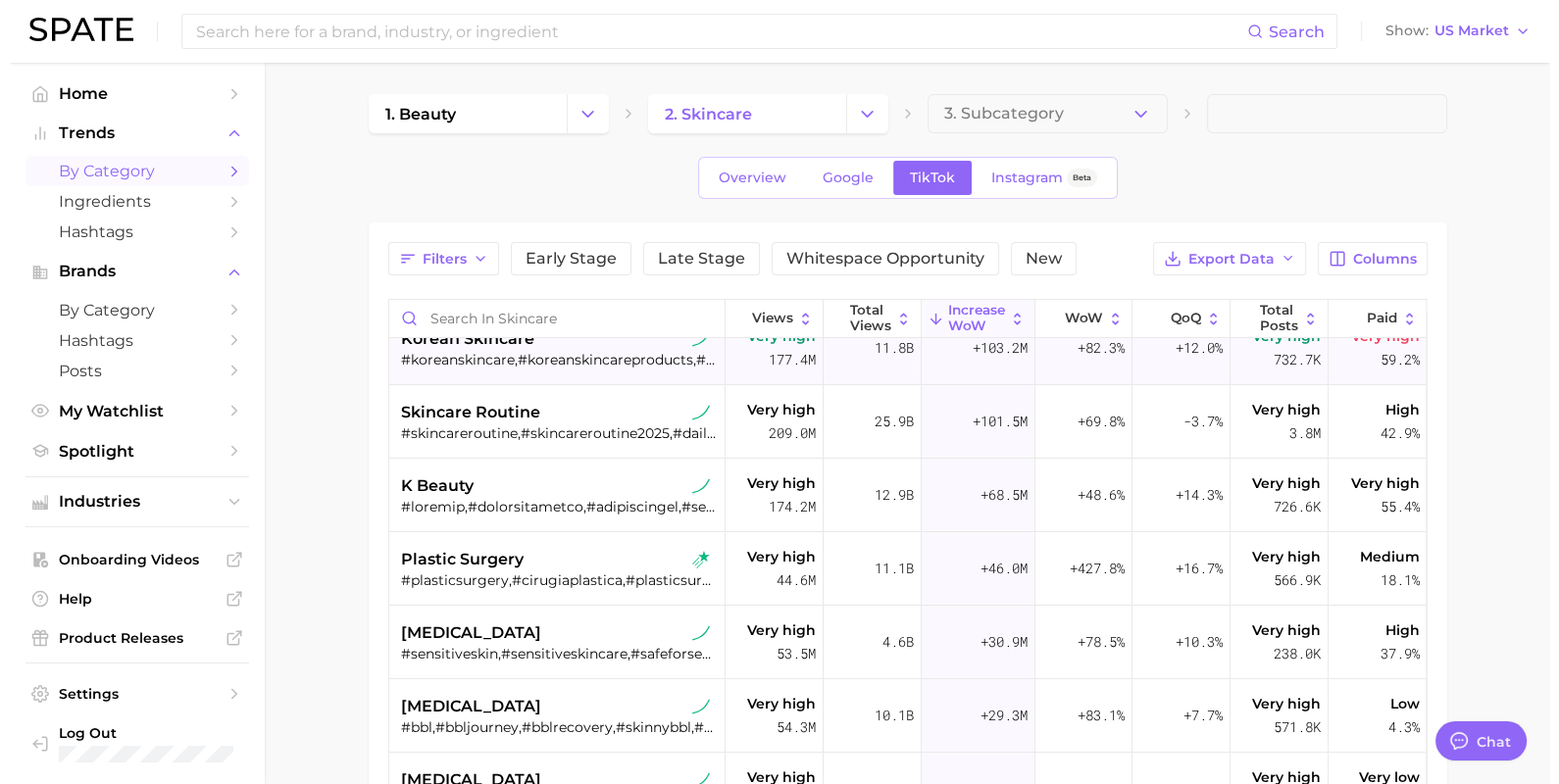 scroll, scrollTop: 122, scrollLeft: 0, axis: vertical 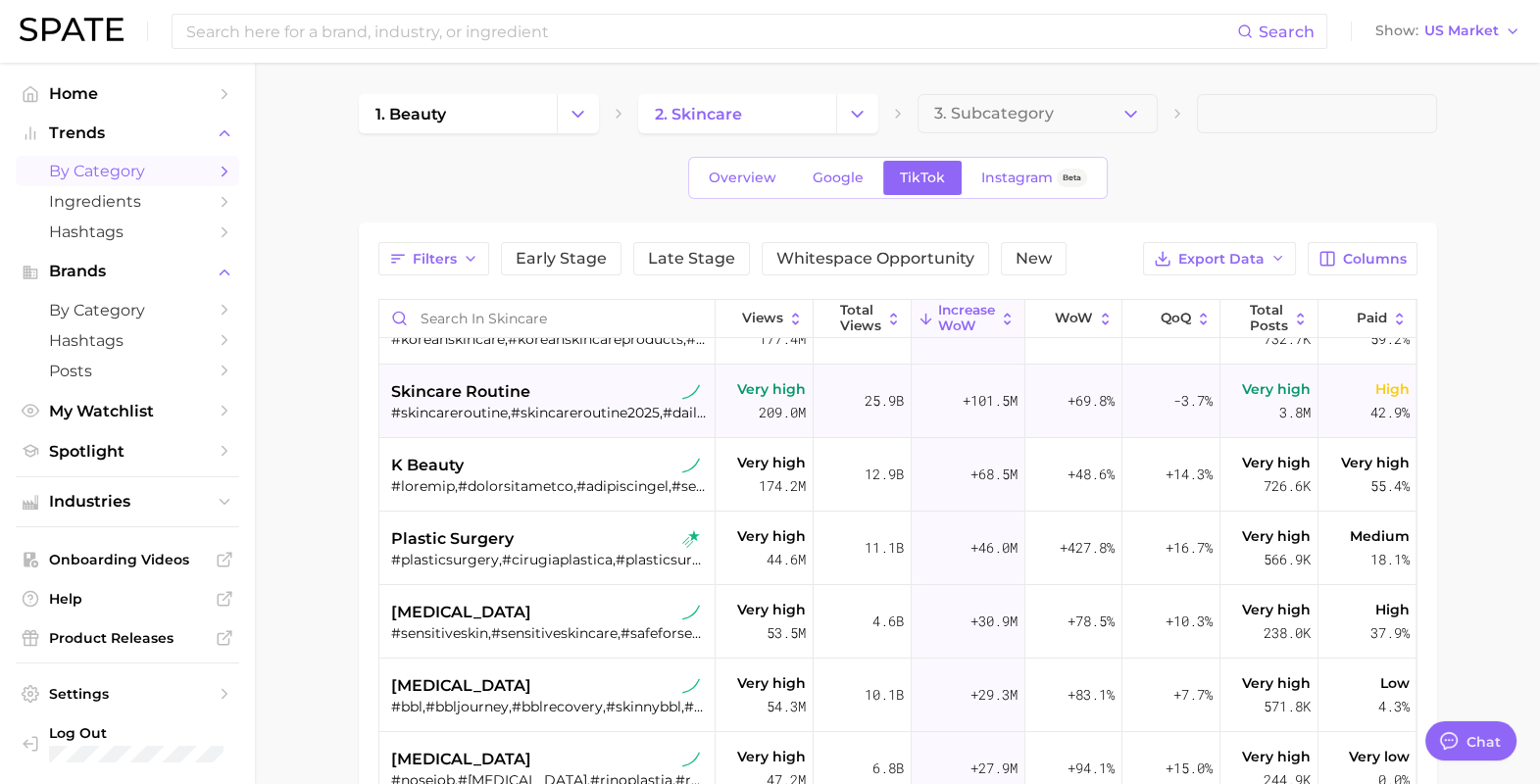 click on "#skincareroutine,#skincareroutine2025,#dailyskinroutine,#dewyskinroutine,#neckskincareroutine,#winterskinroutine,#skinacreroutine,#veganskincareroutine,#routinevisage,#betterskincareroutine,#skincareroutinegoals,#skincareroutine2023,#skincareroutineinorder,#skincaretoutine,#skincareroutineproducts,#glowrecipeskincareroutine,#routinepeau,#tatchaskincareroutine,#skinacareroutine,#bedtimeskincareroutine,#dailymoisturising,#skincareroutine2022,#skincareroutinetips💕,#skincareroutineforall,#skincareriutinetips,#skincareroutinenight,#skincareroutinetake,#glowlyskincareroutine,#skincareeverydayroutine,#skincareroutineislife,#skincareroutineiseverything,#skincareroutinenothing,#skincareroutineisimportant,#miniskincareroutine,#quickskincareroutine,#routinebienêtre,#routinenaturelle,#rutinadecuidado" at bounding box center (549, 413) 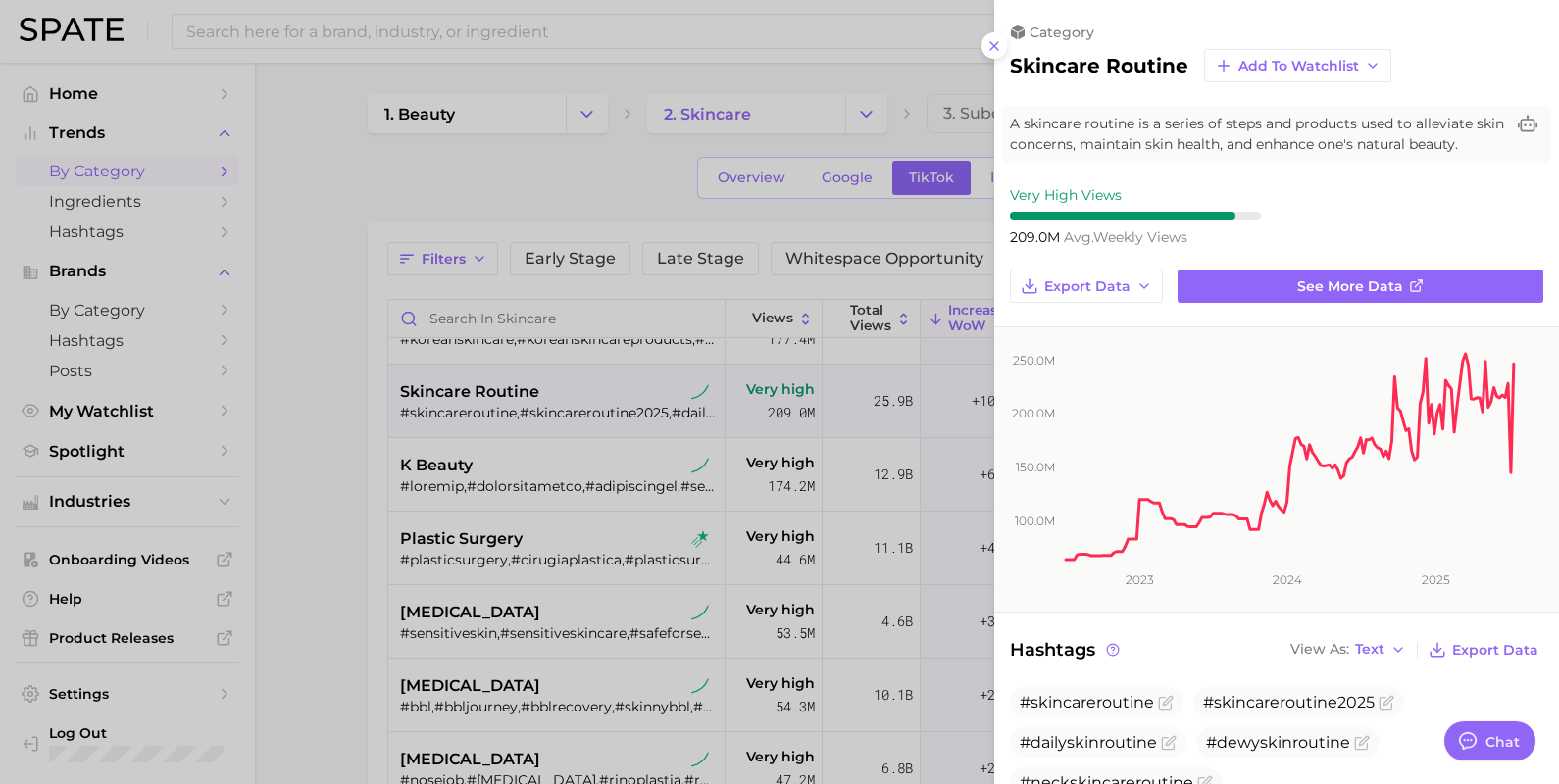scroll, scrollTop: 0, scrollLeft: 0, axis: both 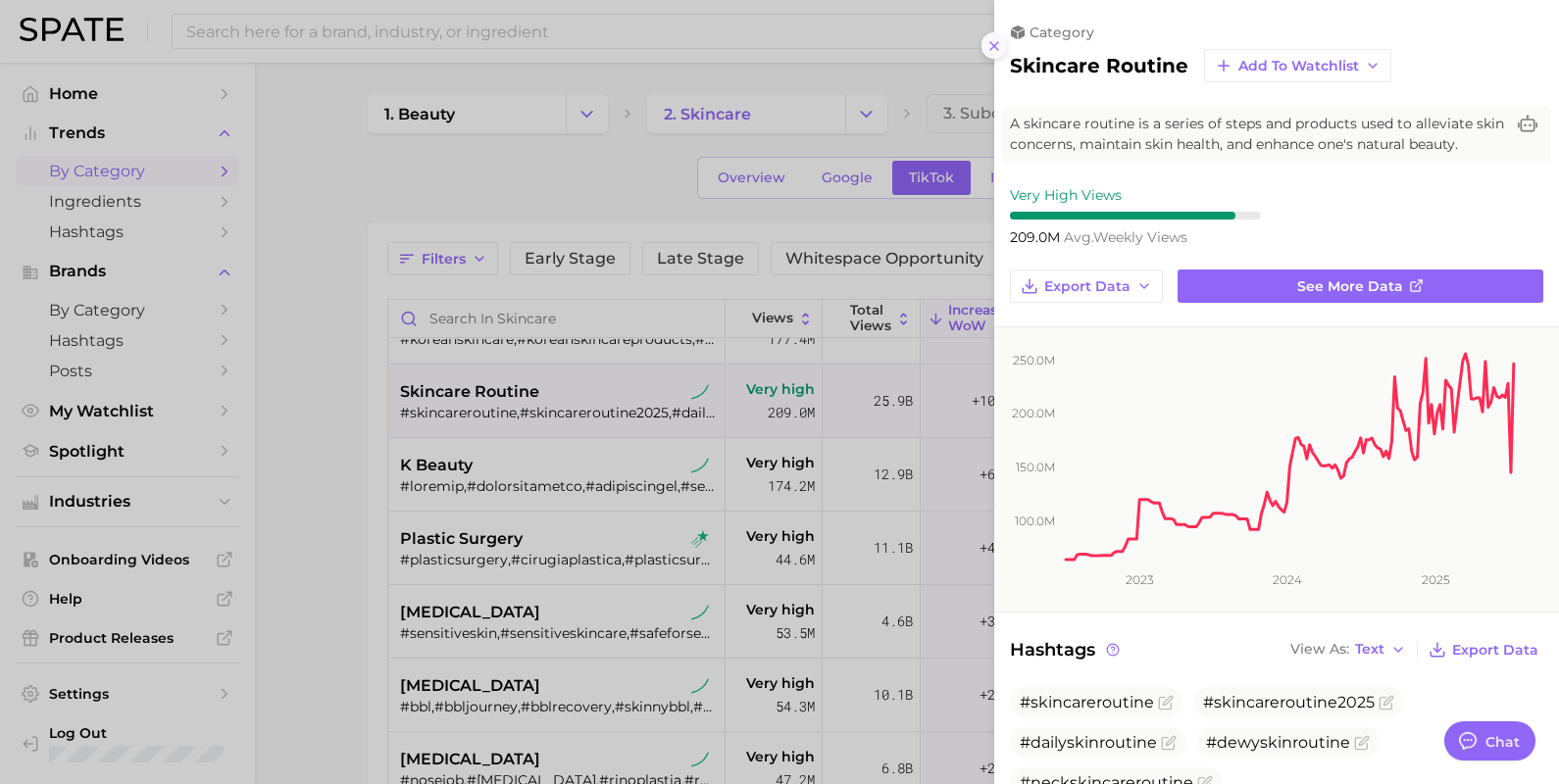 click at bounding box center [994, 45] 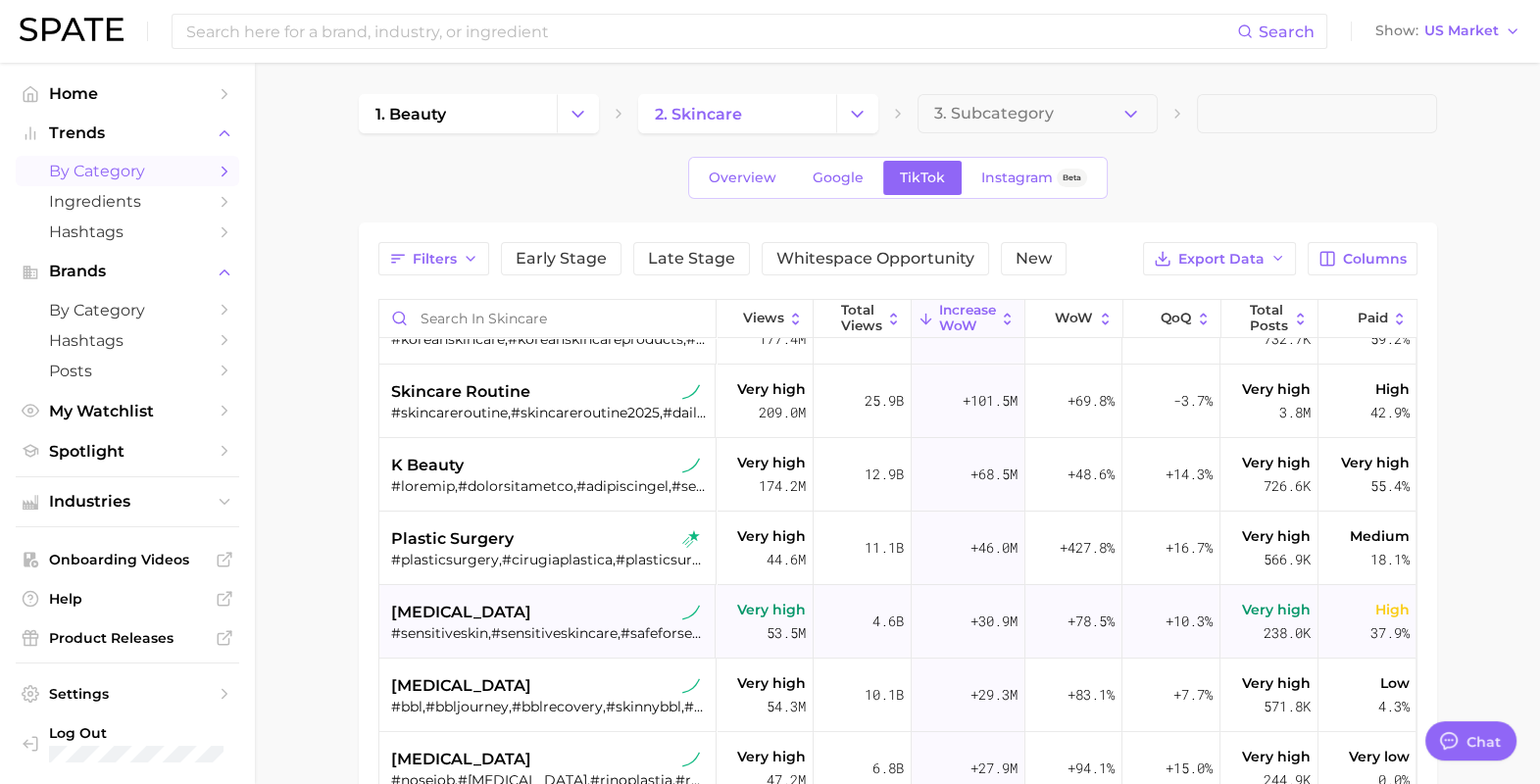 click on "#sensitiveskin,#sensitiveskincare,#safeforsensitiveskin,#pielsensible,#sensitiveskinfriendly,#sensitiveskinsafe,#sensitiveskinapproved,#senstiveskin,#moisturizerforsensitiveskin,#sunscreenforsensitiveskin,#sensitiveskincareroutine,#pielessensibles,#sensitveskin,#skincareforsensitiveskin,#makeupforsensitiveskin,#sensitiveacneskin,#sensitiveskincareroutineproducts,#sensitiveskincareproducts,#drysensitiveskin,#sensitiveskinmakeup,#sensitiveskinsolutions,#sensitiveskinroutine,#peausensible,#pielsecaysensible,#spfforsensitiveskin,#skincareproductsforsensitiveskin,#babysensitiveskin,#kulitsensitif,#sensitiveskinsoap,#soapforsensitiveskin,#cleanserforsensitiveskin,#sensitiveskinproblems,#senstiveskincare,#bestsunscreenforsensitiveskin,#sensitiveskinsoapmaking,#sensitiveskincaretips,#sensitiveskins,#hassascilt,#sensitiveskinmakeuproutine,#sensitiveskinfriendlyskincare,#pellesensibile,#sensitiveskinsoaps,#bodybutterforsensitiveskin,#sensitiveskinsquad,#[MEDICAL_DATA],#sensitiveacneproneskin" at bounding box center [549, 633] 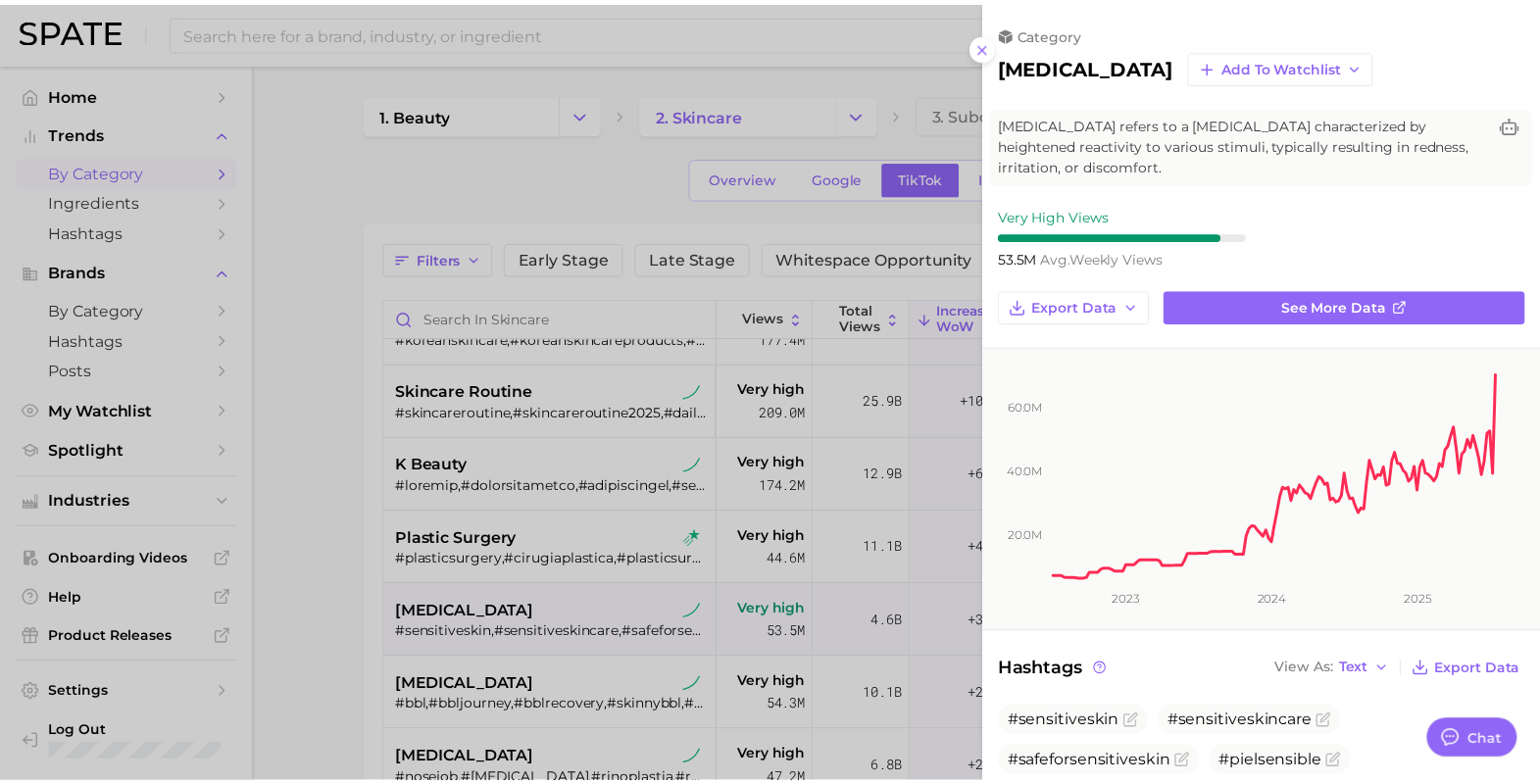 scroll, scrollTop: 0, scrollLeft: 0, axis: both 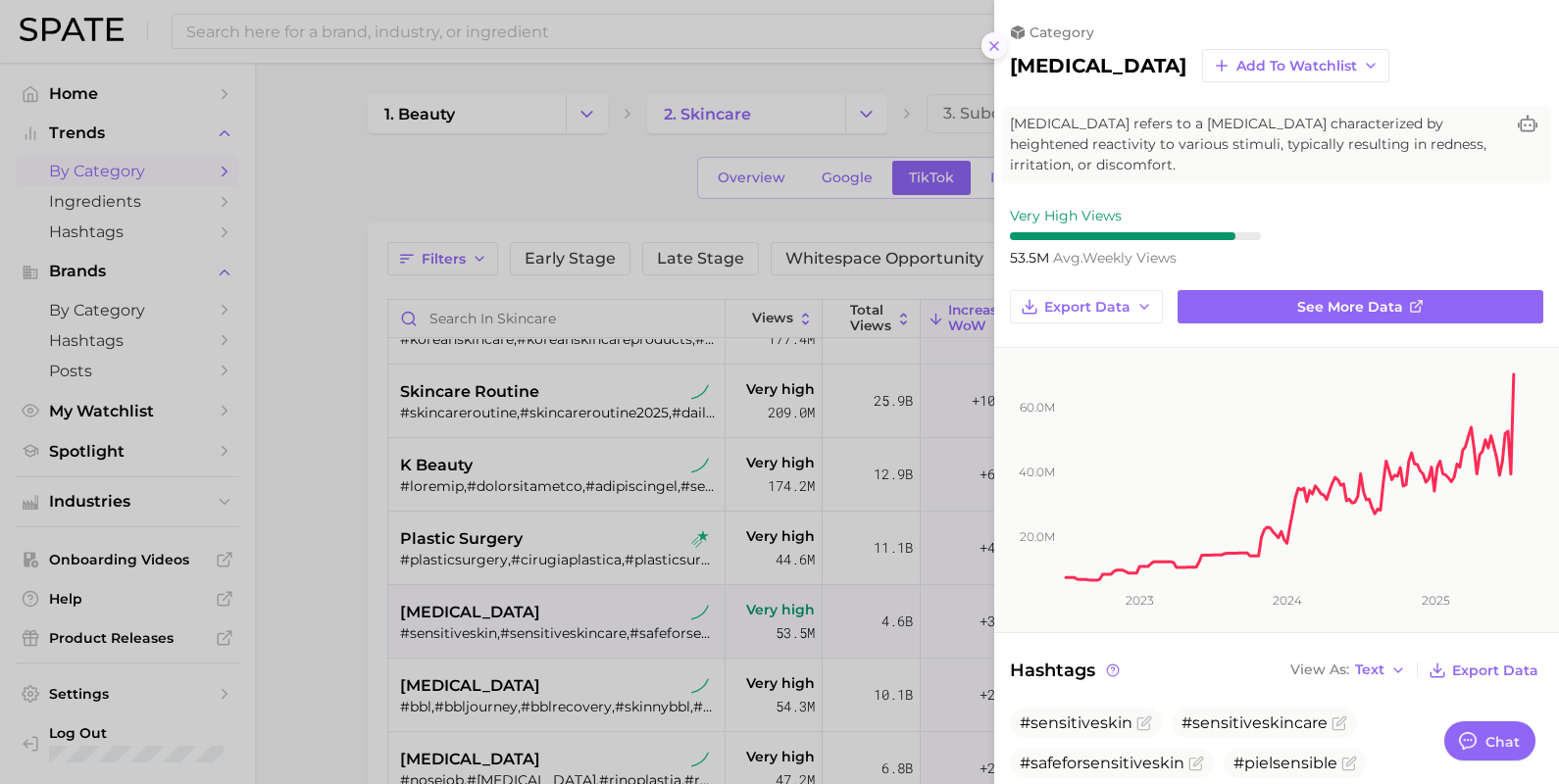 click at bounding box center (994, 45) 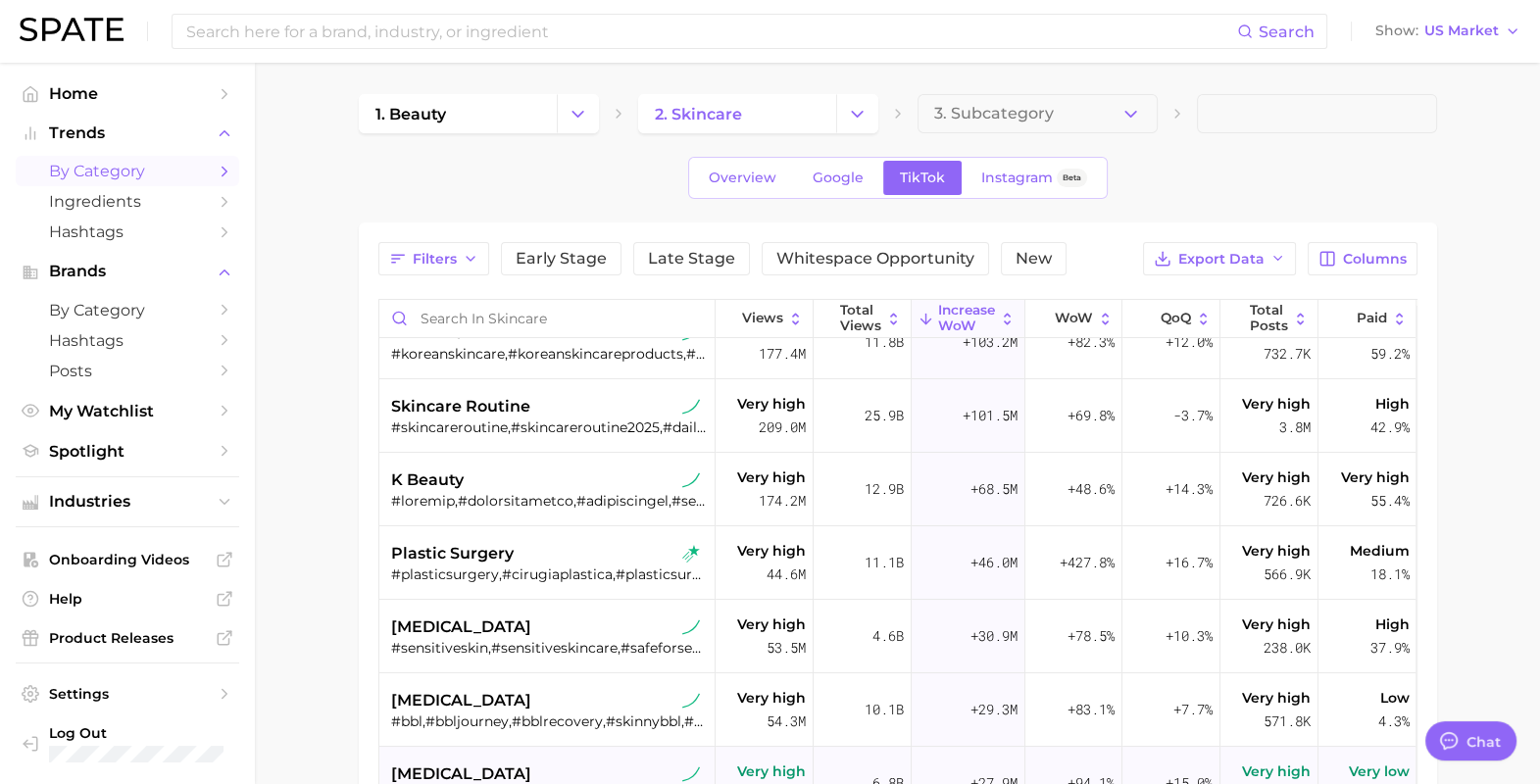 scroll, scrollTop: 0, scrollLeft: 0, axis: both 